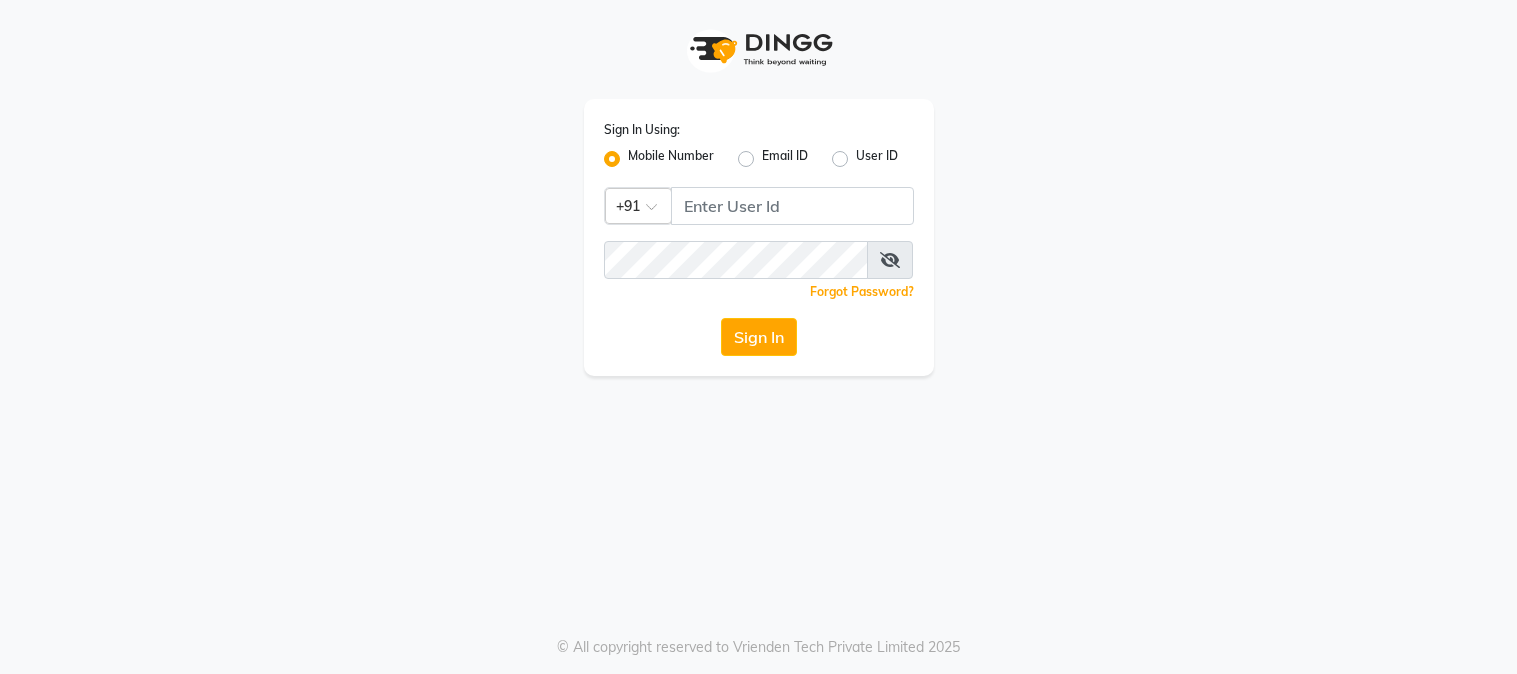 scroll, scrollTop: 0, scrollLeft: 0, axis: both 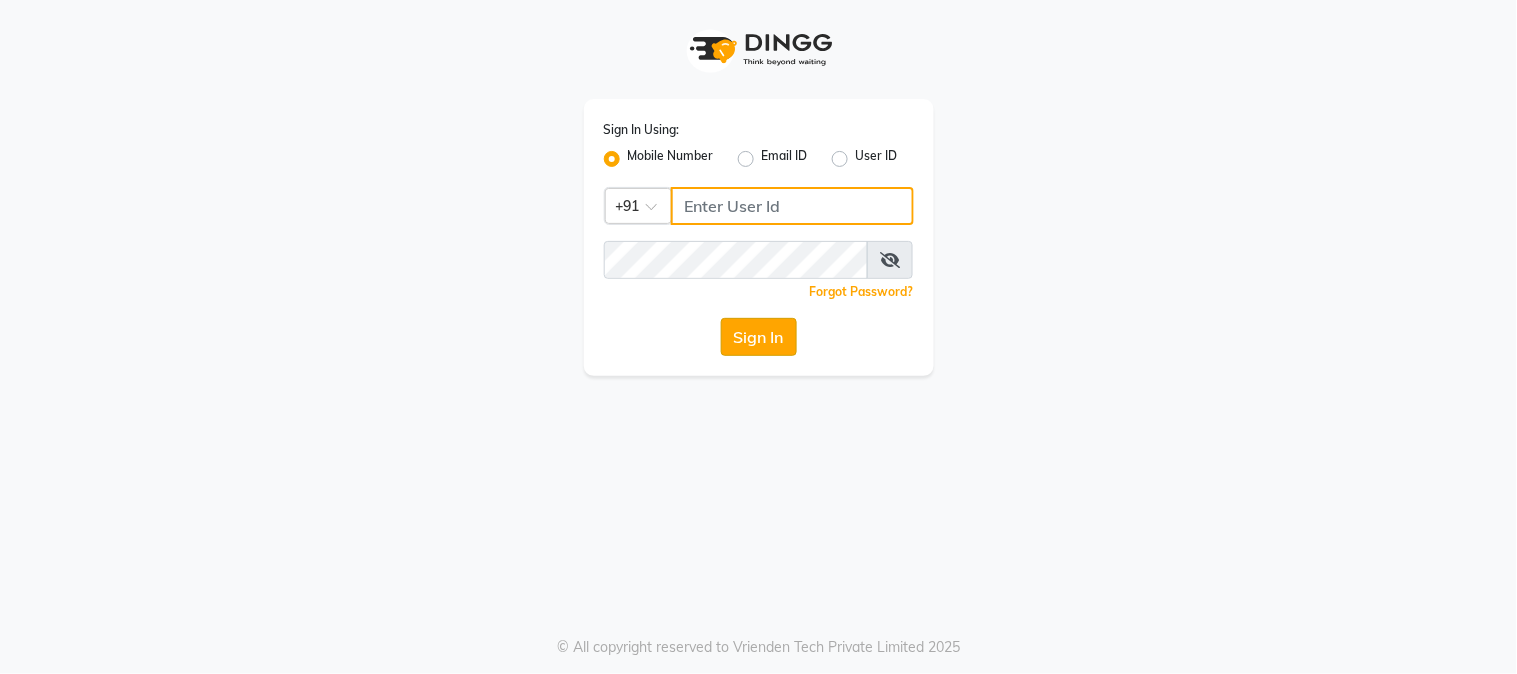 type on "9209454052" 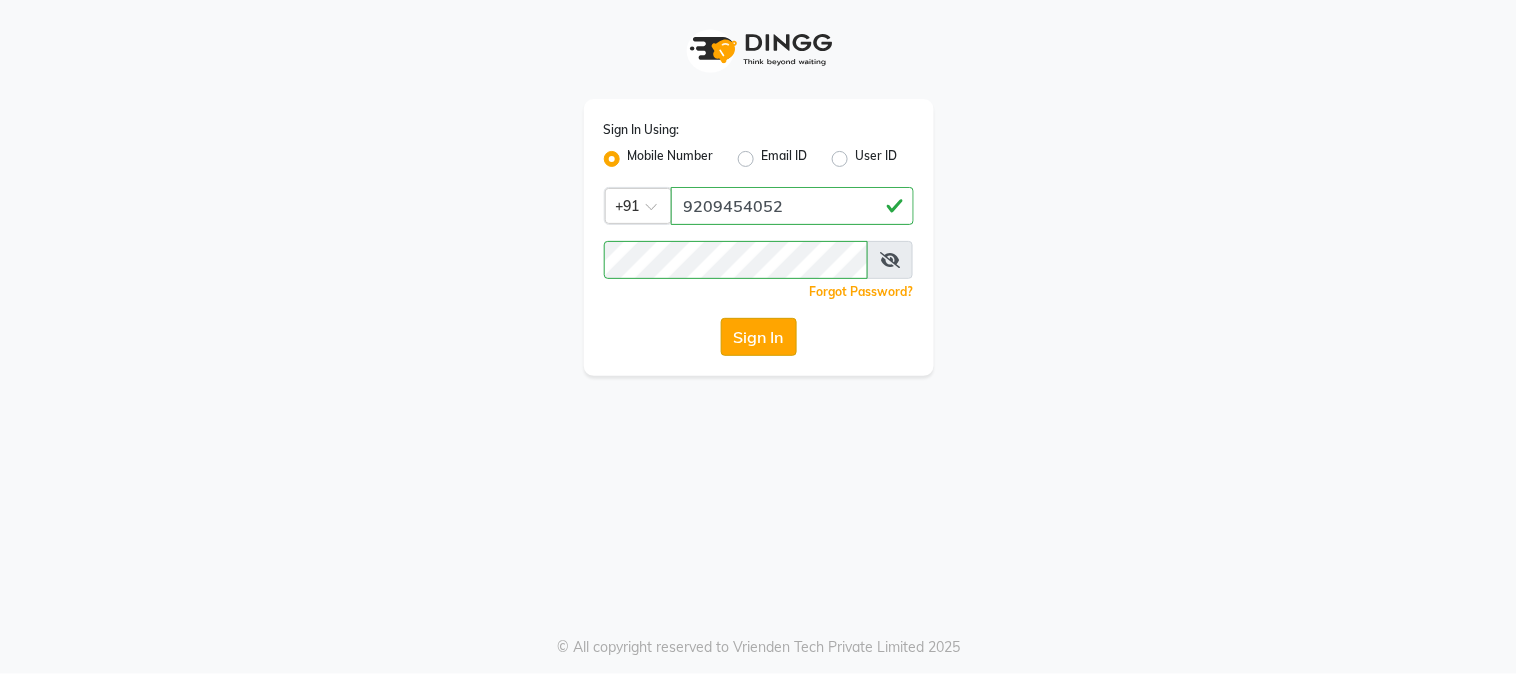 click on "Sign In" 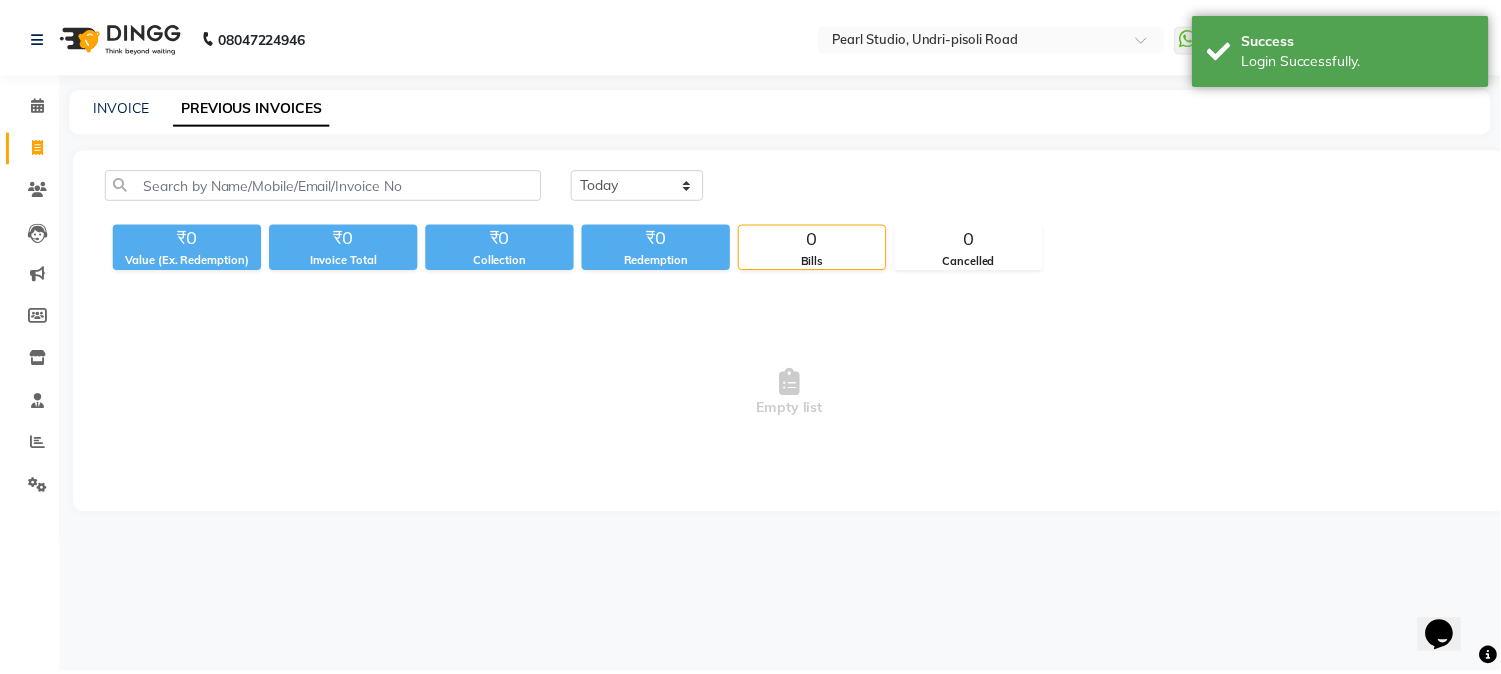scroll, scrollTop: 0, scrollLeft: 0, axis: both 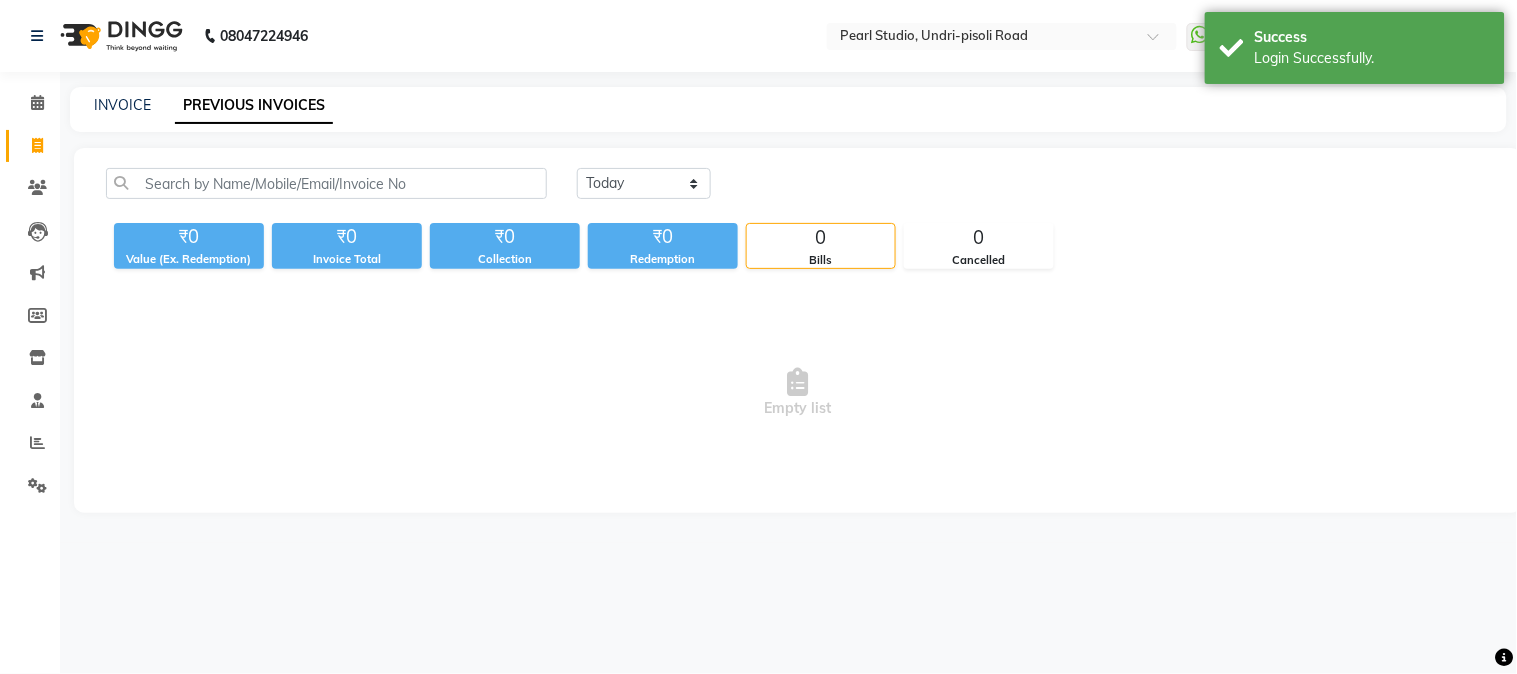 click on "INVOICE PREVIOUS INVOICES" 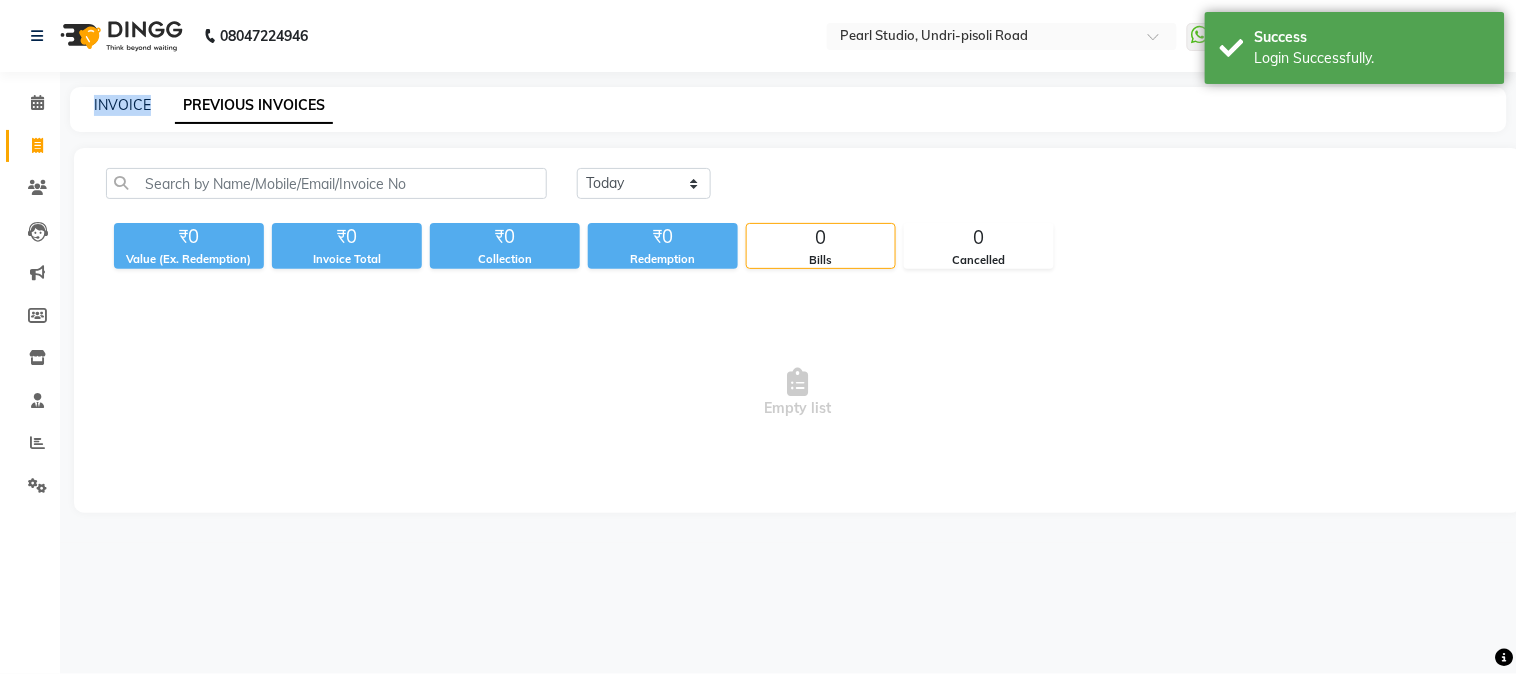 click on "INVOICE PREVIOUS INVOICES" 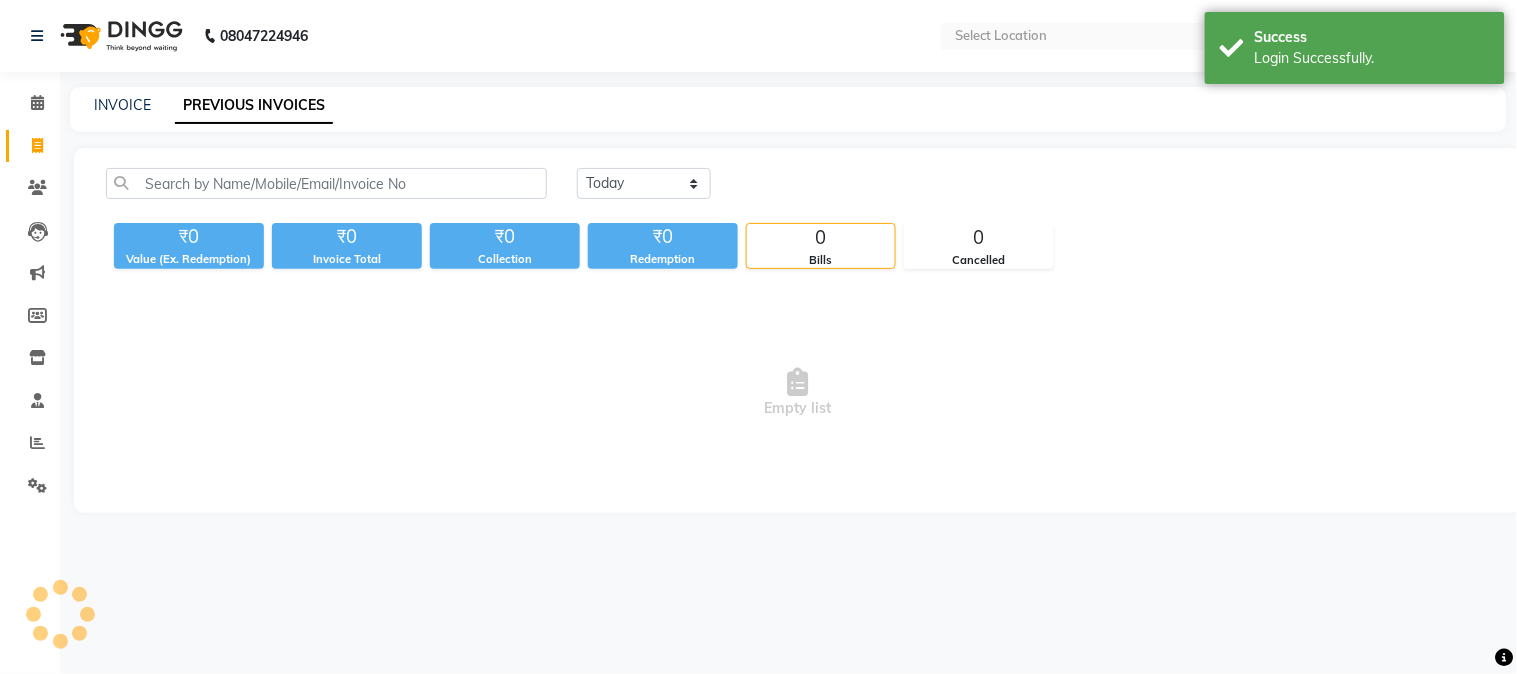 select on "en" 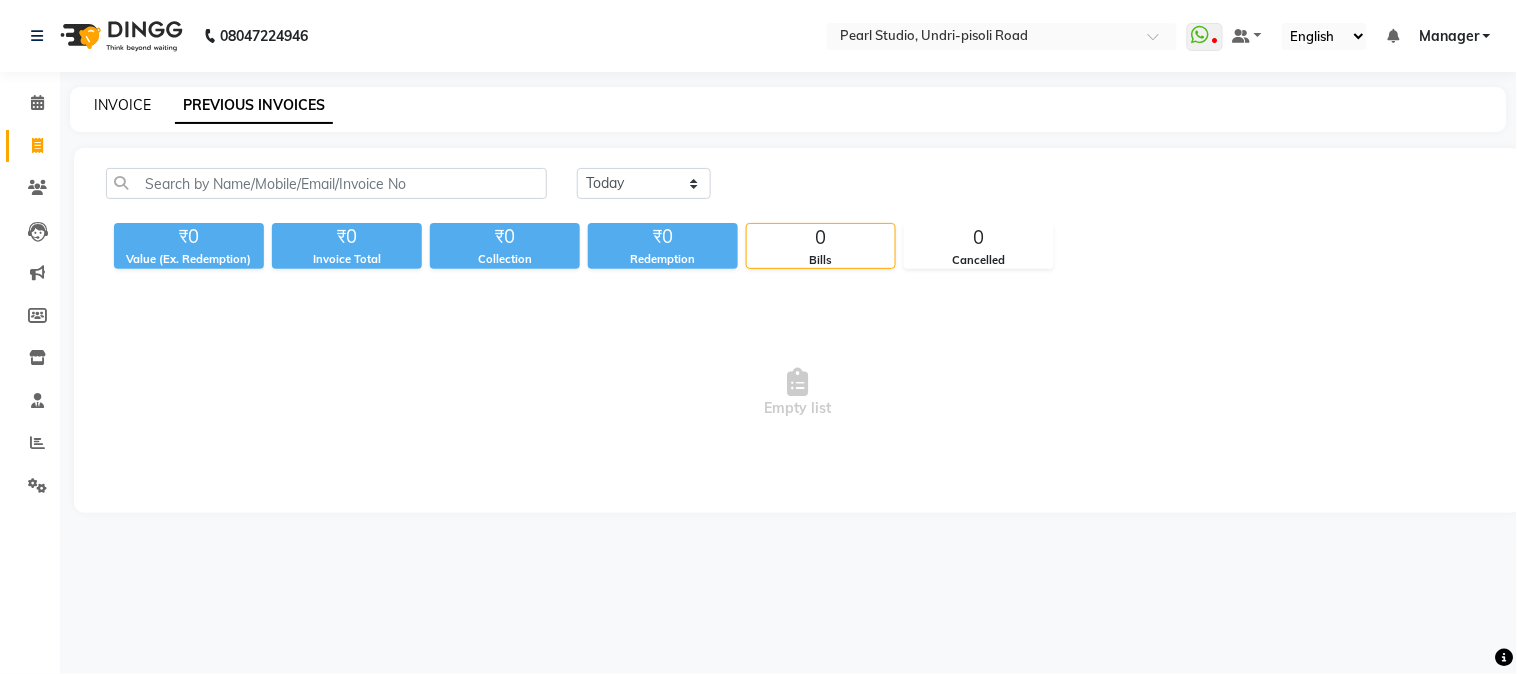 click on "INVOICE" 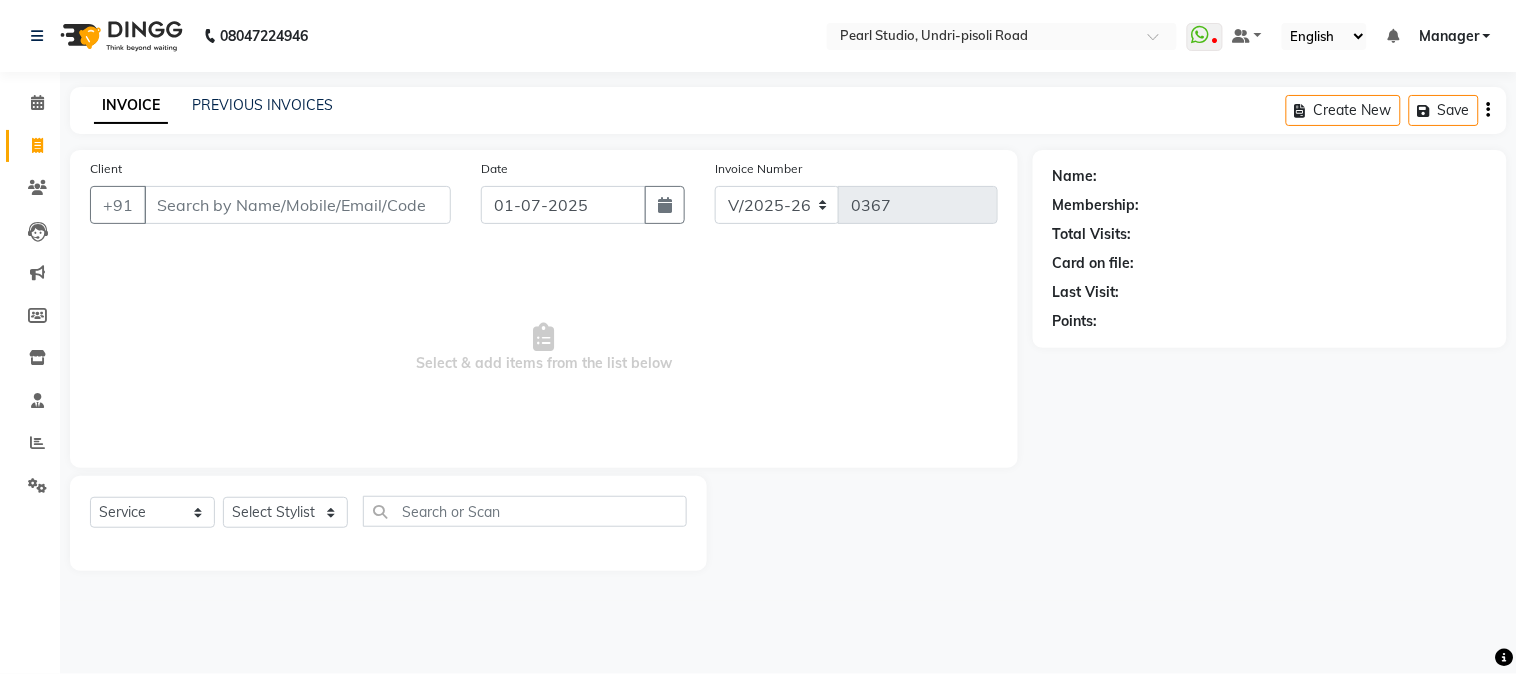 click on "Client +91 Date [DATE] Invoice Number V/2025 V/[PHONE_NUMBER]  Select & add items from the list below  Select  Service  Product  Membership  Package Voucher Prepaid Gift Card  Select Stylist DC Sale Mahesh [PERSON_NAME] Manager [PERSON_NAME] Ram [PERSON_NAME] [PERSON_NAME] [PERSON_NAME] [PERSON_NAME]" 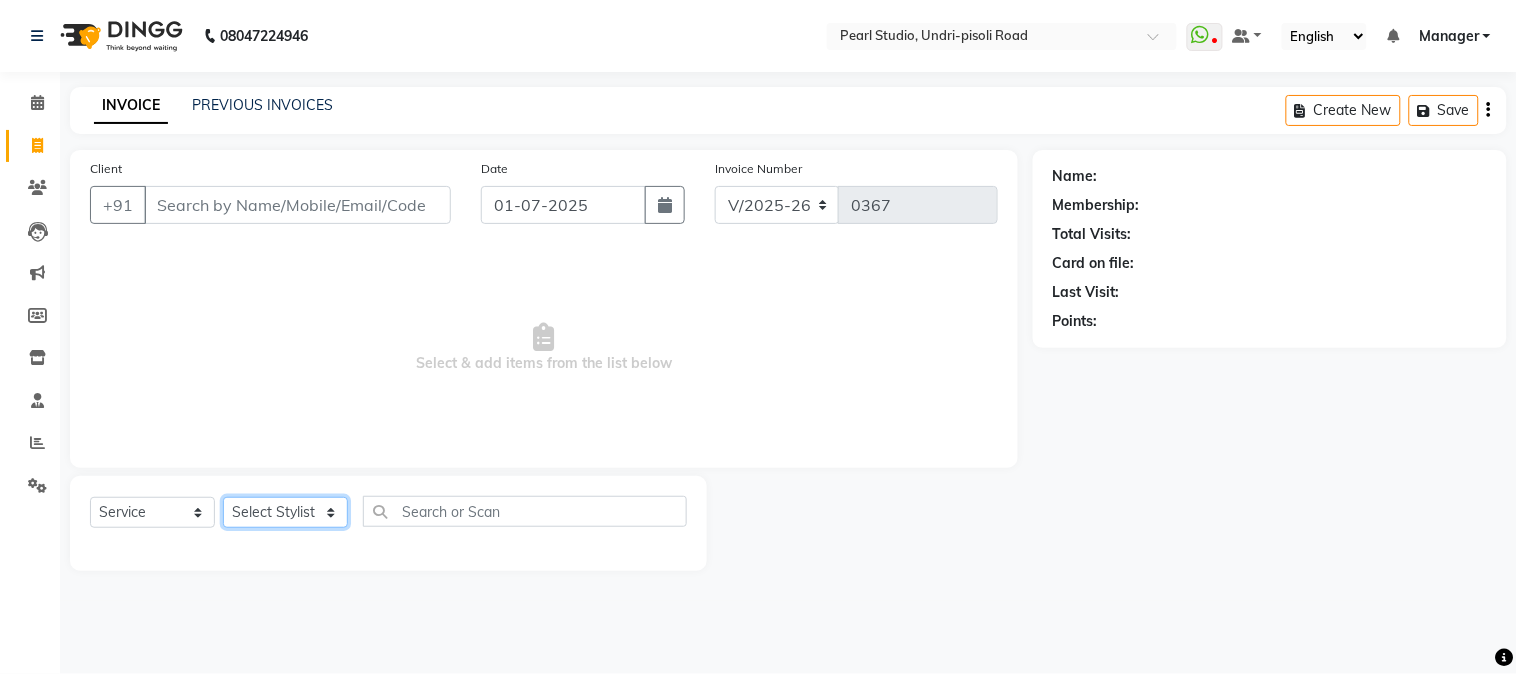 click on "Select Stylist DC Sale [PERSON_NAME] Manager [PERSON_NAME] Ram [PERSON_NAME] [PERSON_NAME] [PERSON_NAME] [PERSON_NAME]" 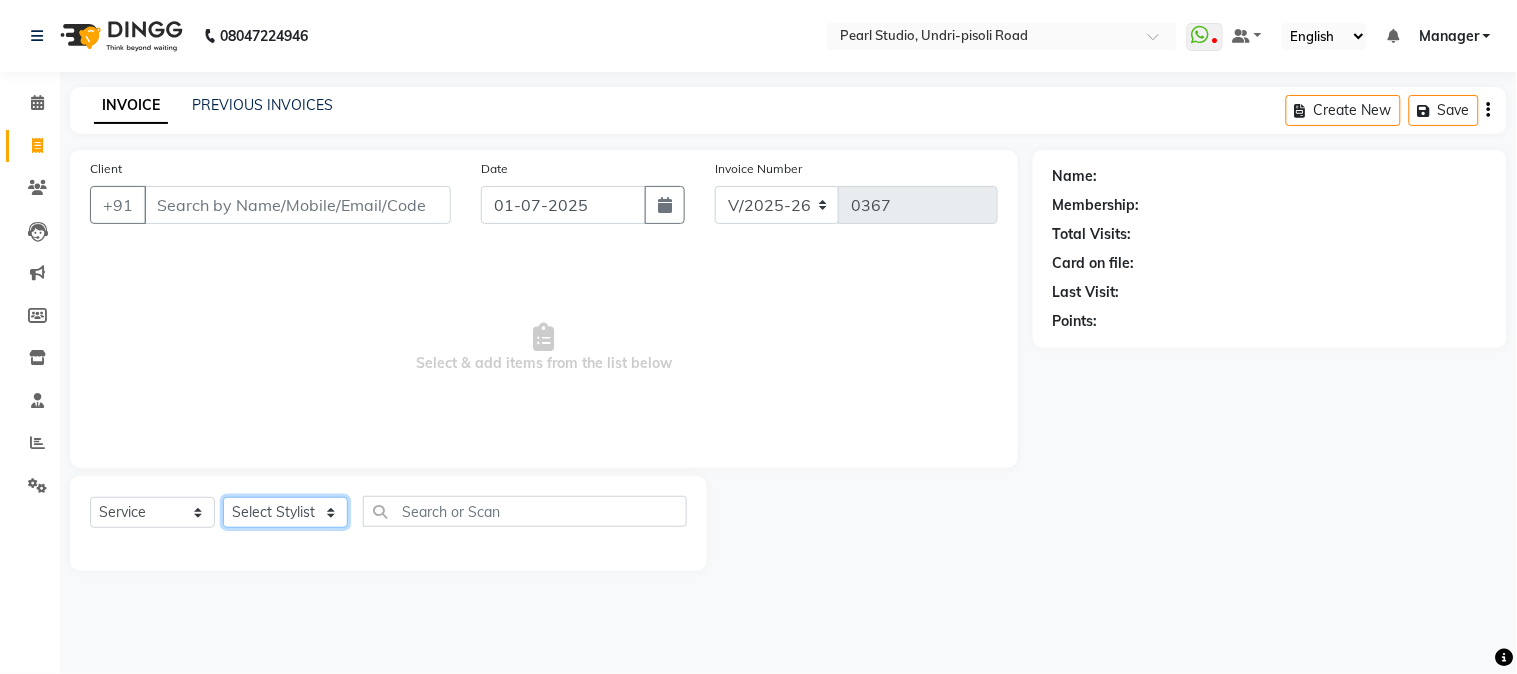 select on "71778" 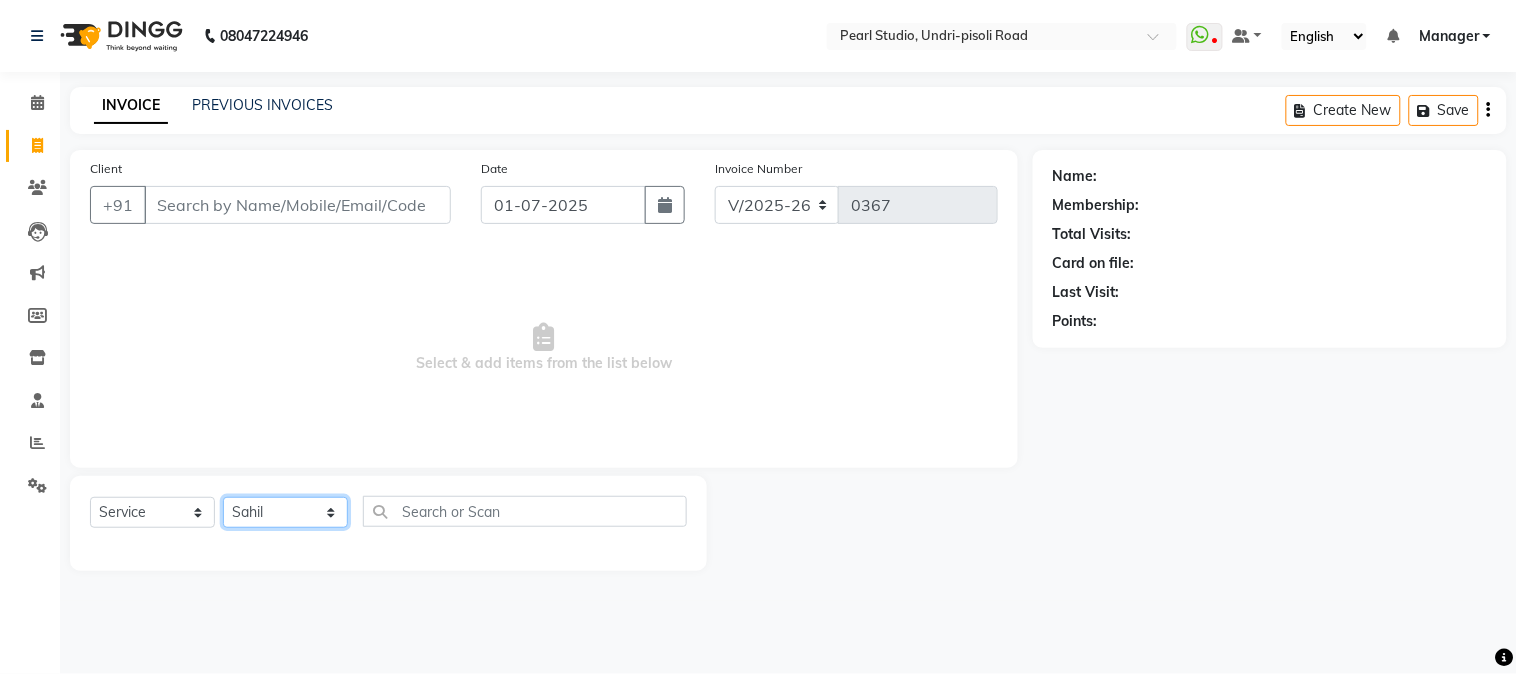 click on "Select Stylist DC Sale [PERSON_NAME] Manager [PERSON_NAME] Ram [PERSON_NAME] [PERSON_NAME] [PERSON_NAME] [PERSON_NAME]" 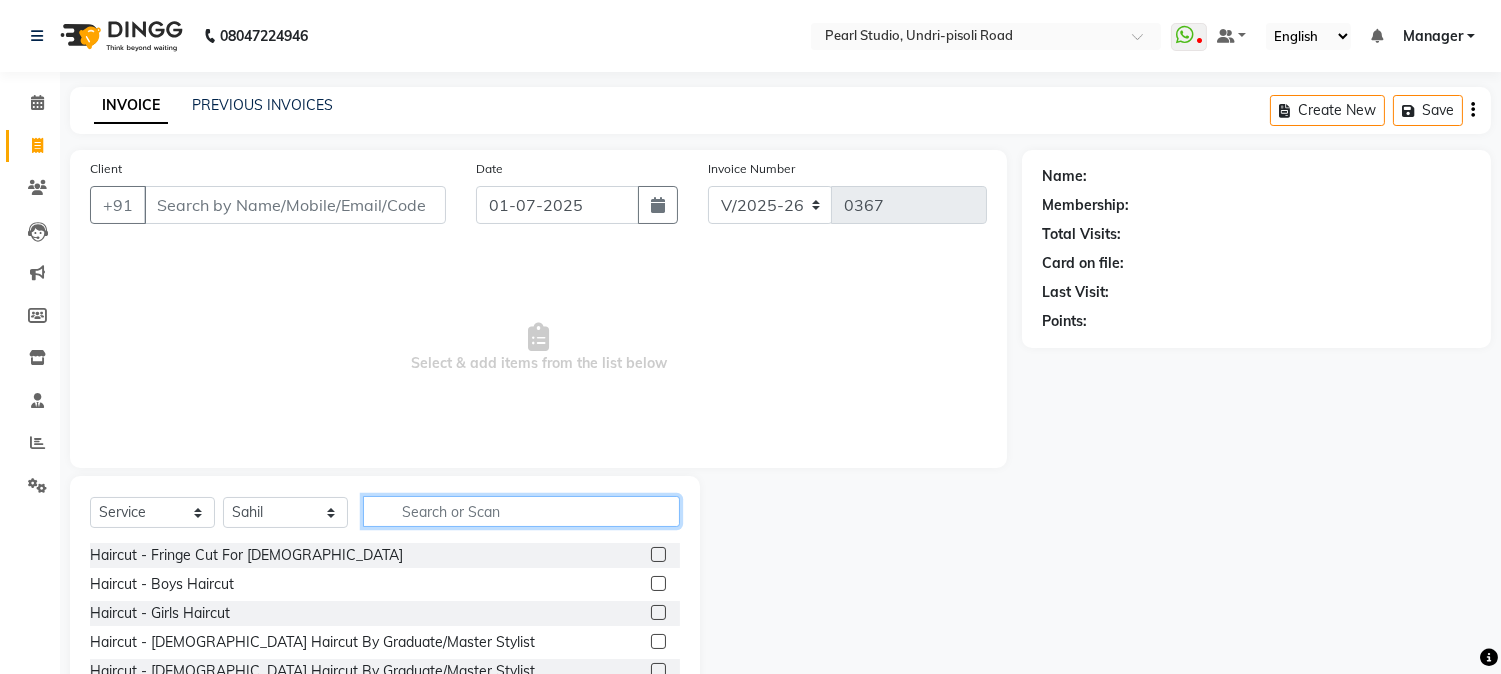 click 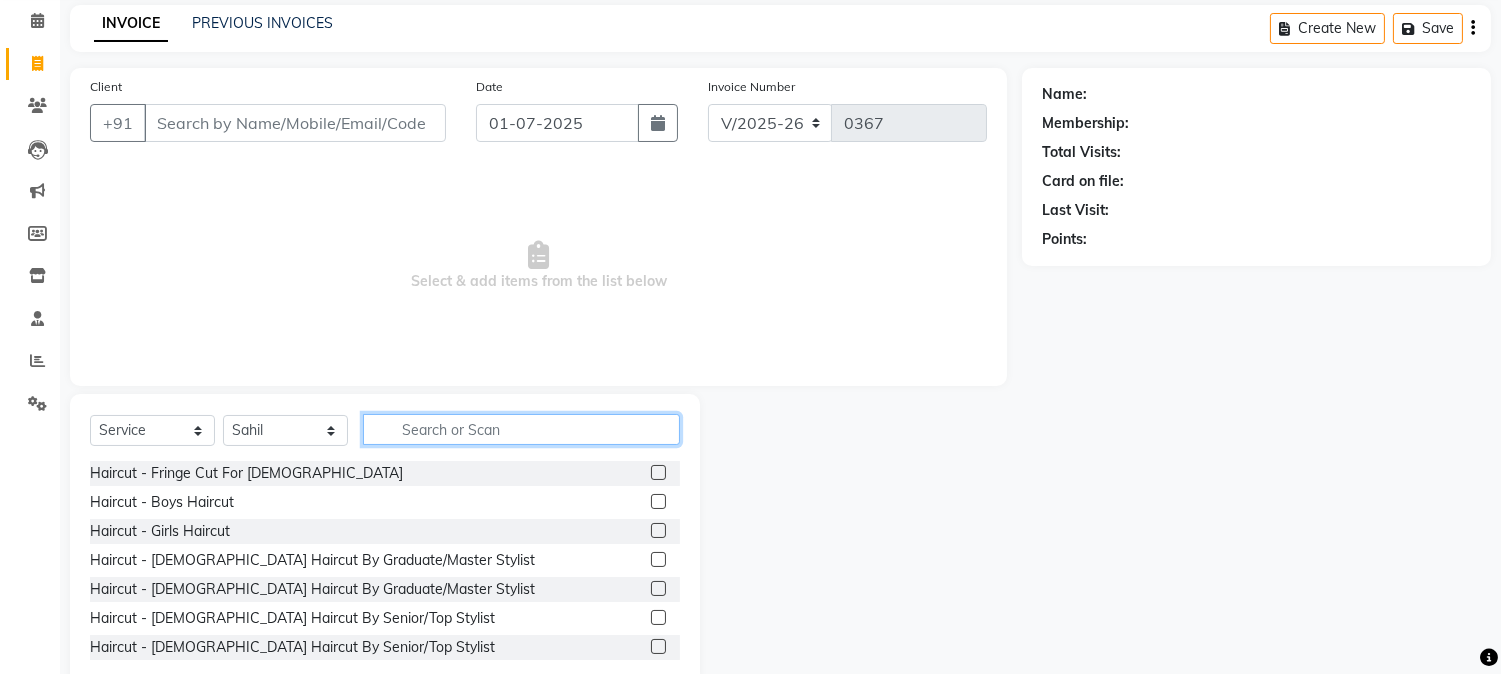 scroll, scrollTop: 126, scrollLeft: 0, axis: vertical 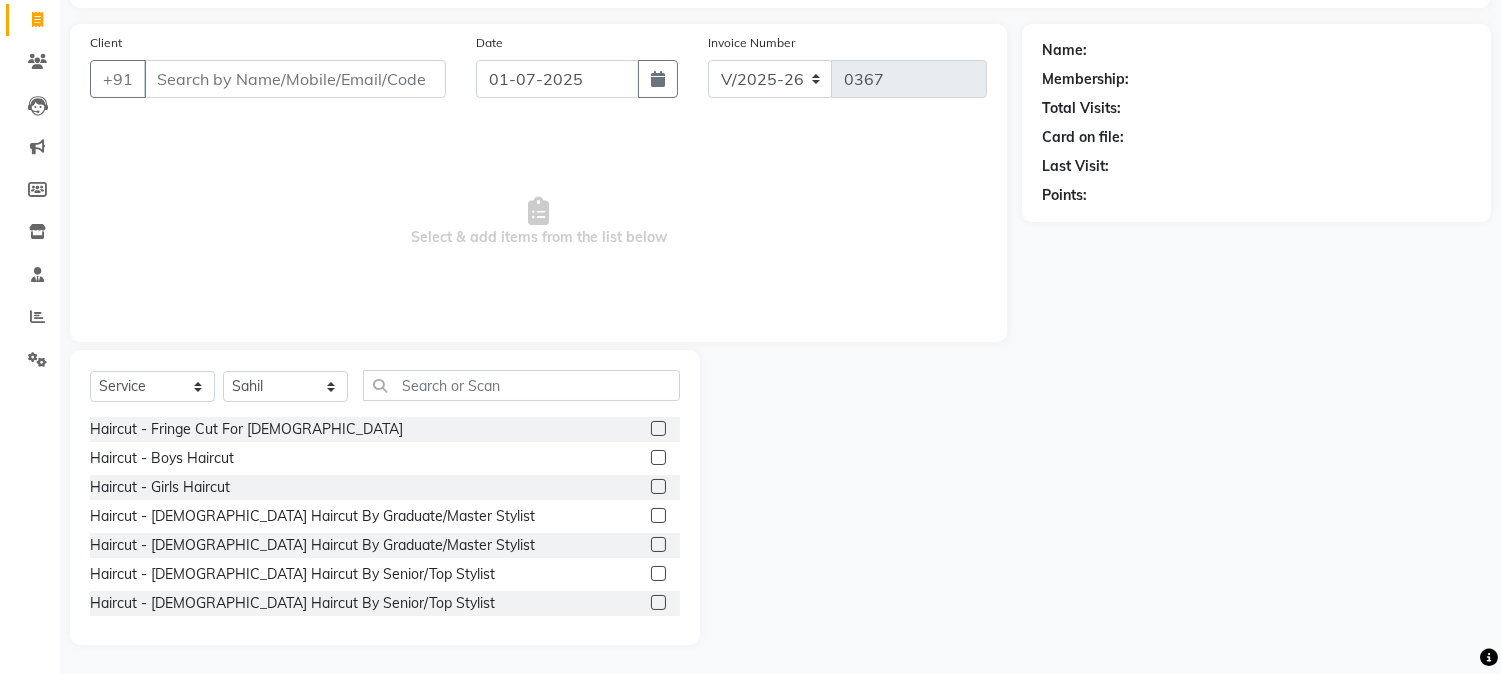click 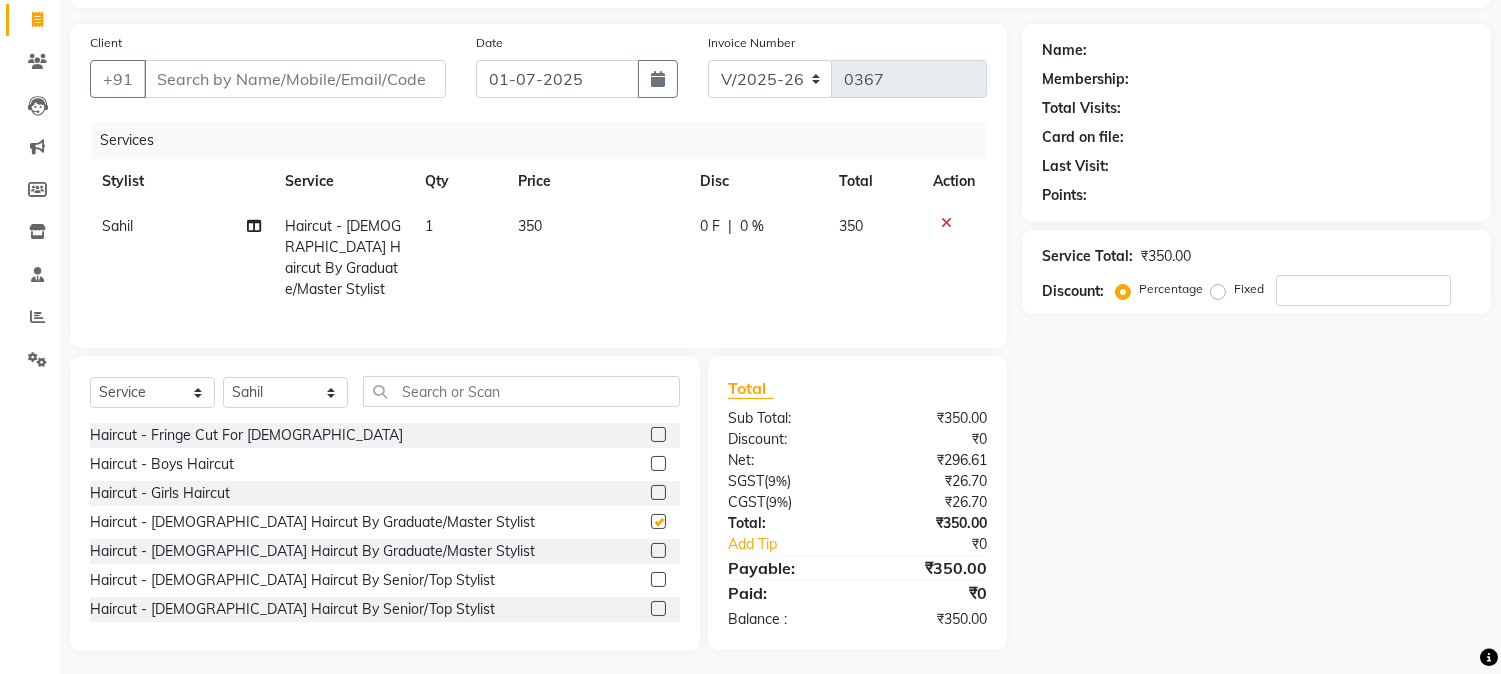 checkbox on "false" 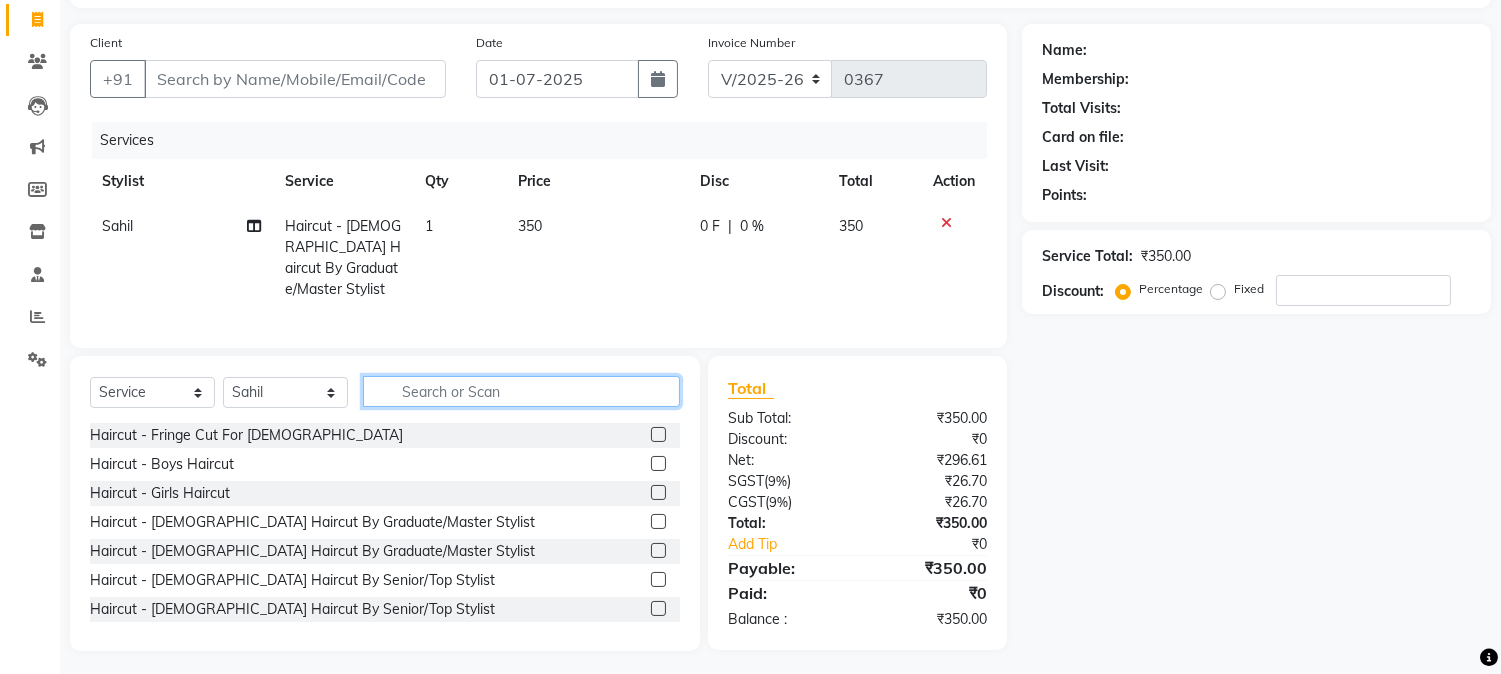 click 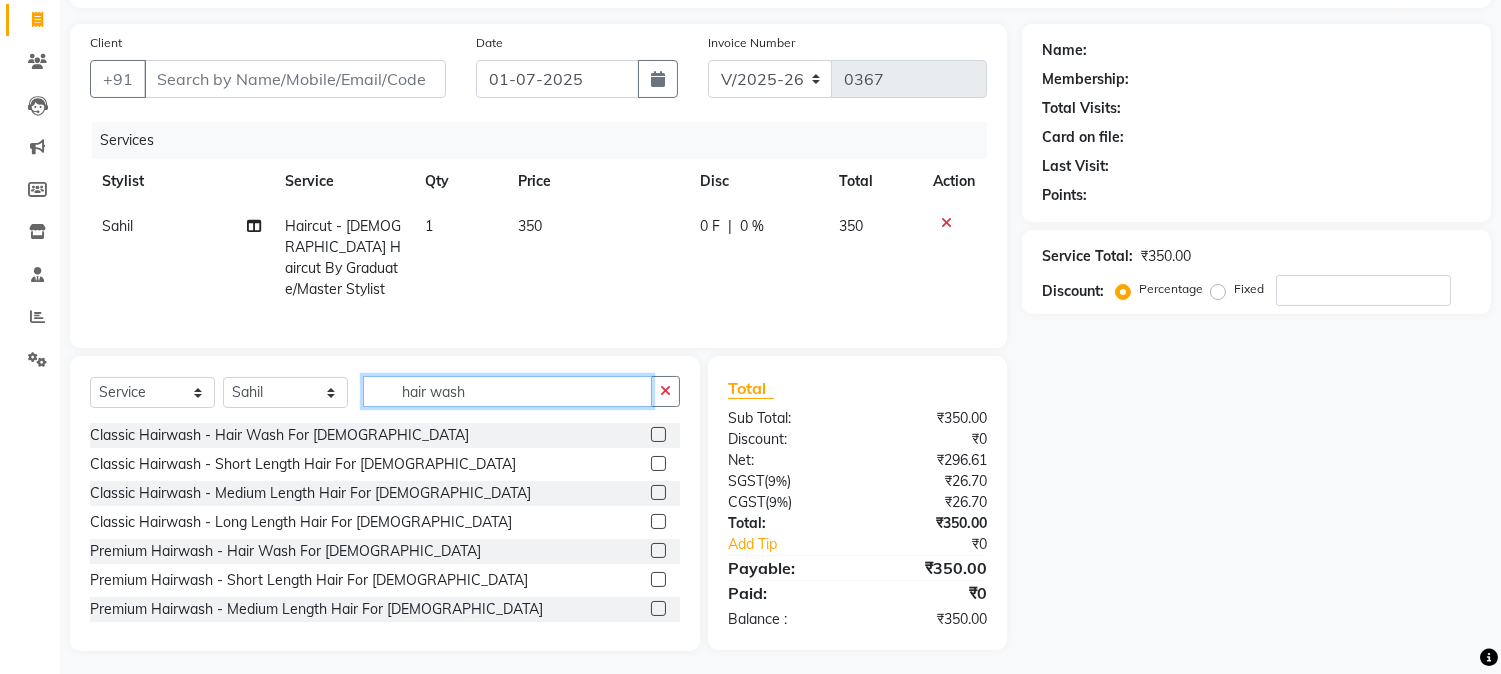 type on "hair wash" 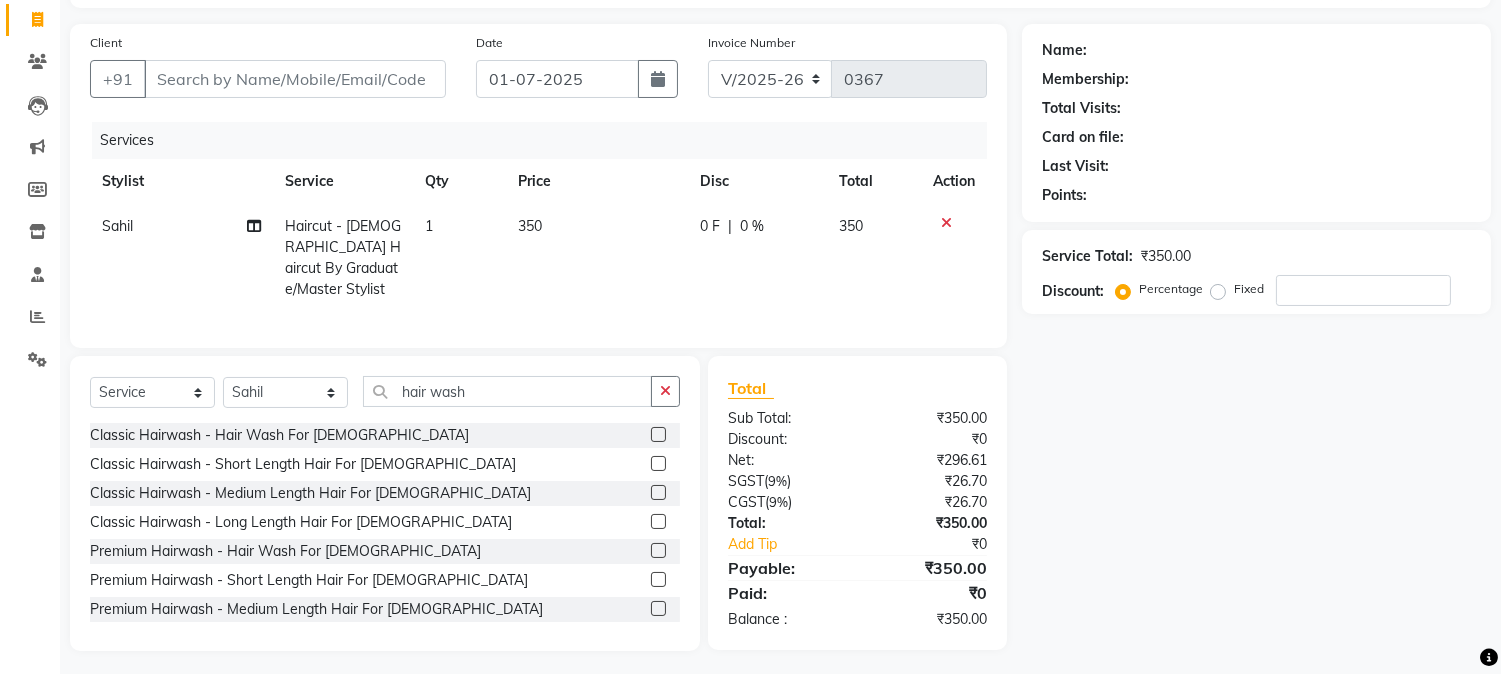 click 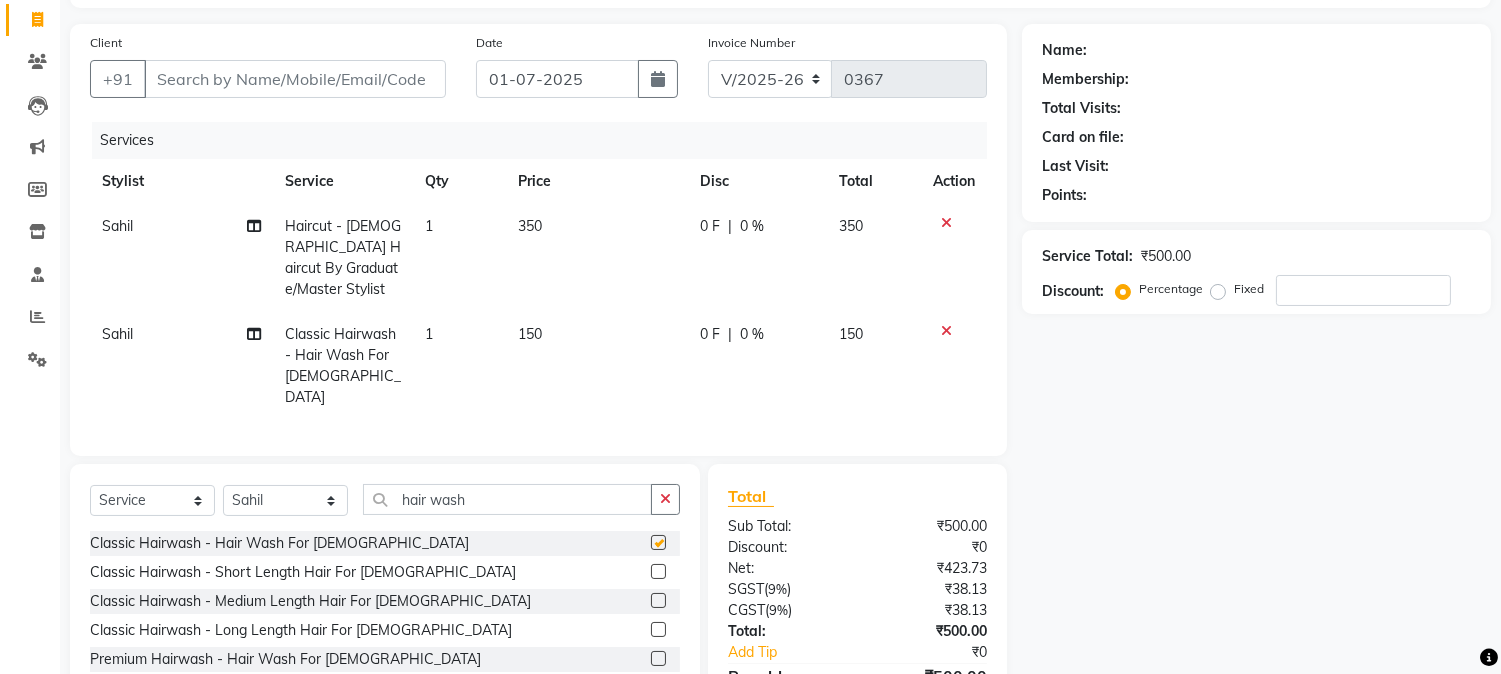 checkbox on "false" 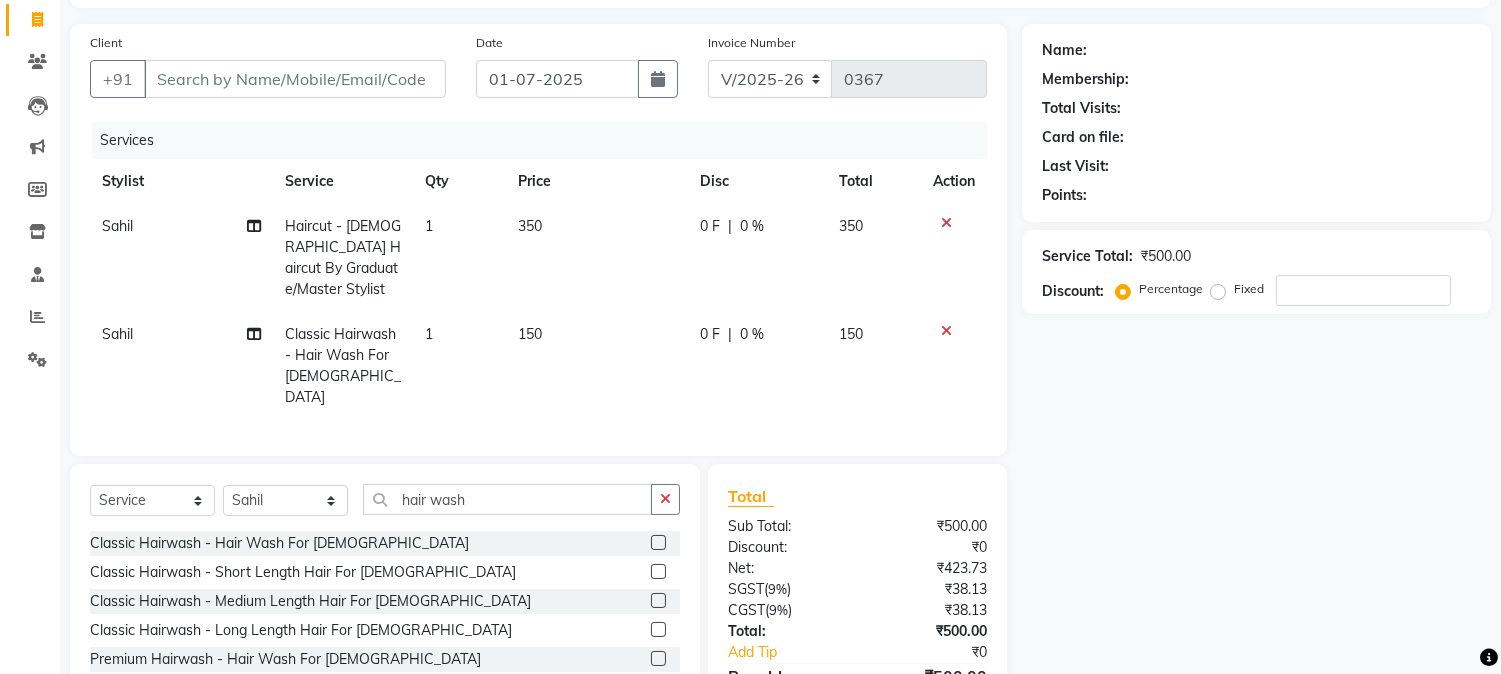click on "150" 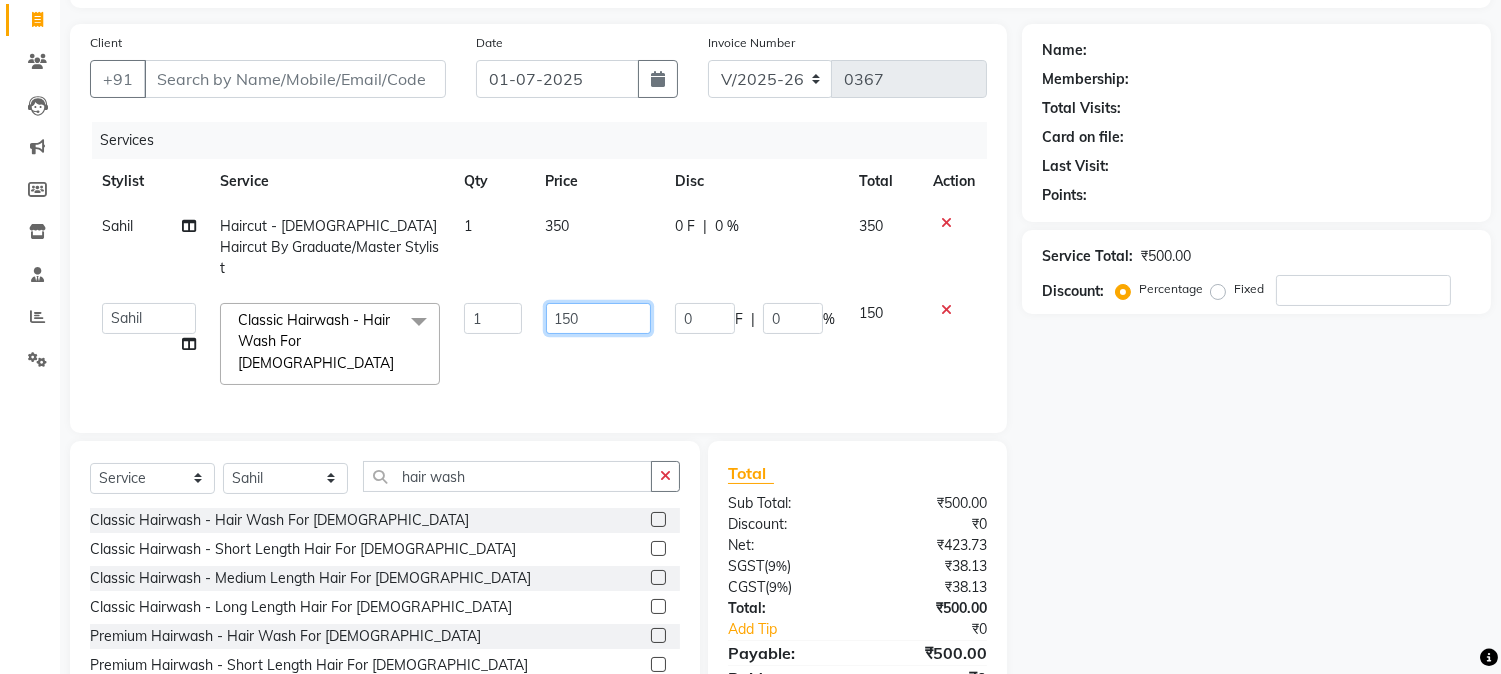click on "150" 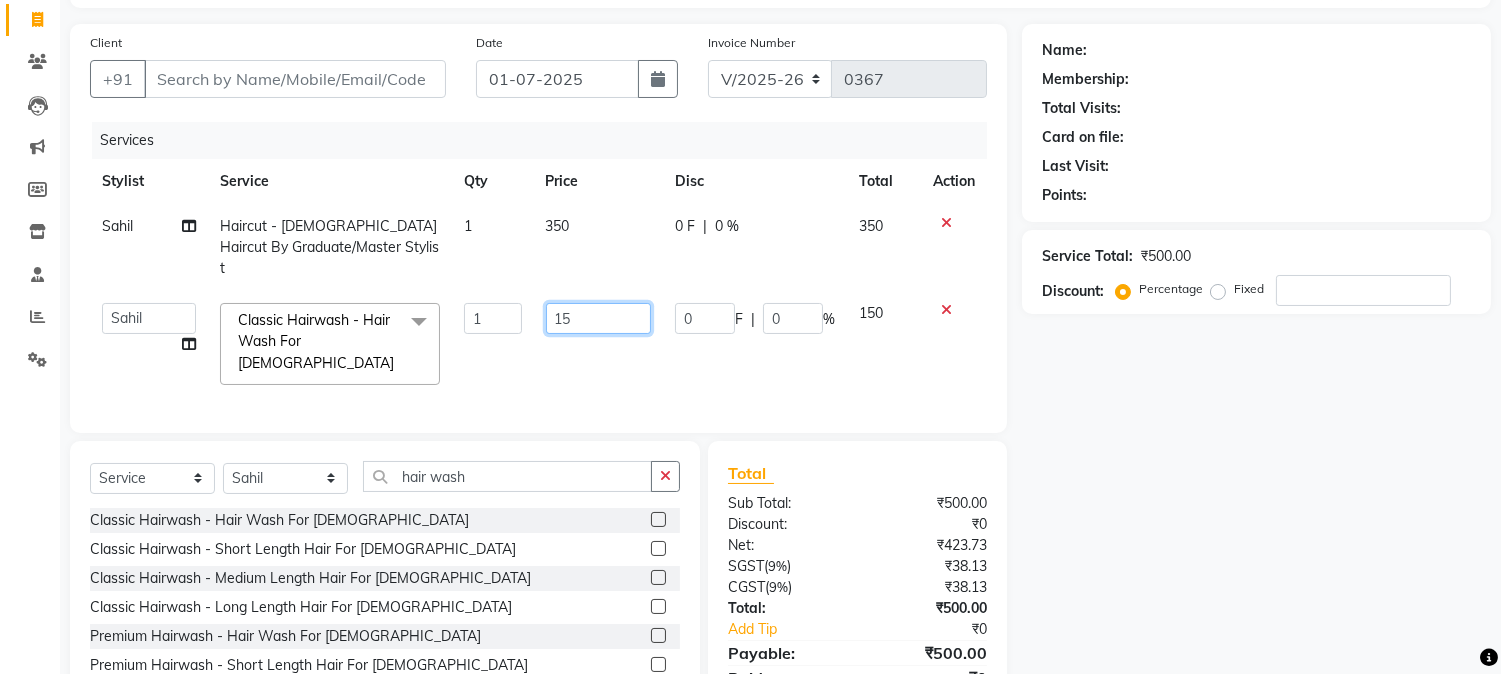 type on "1" 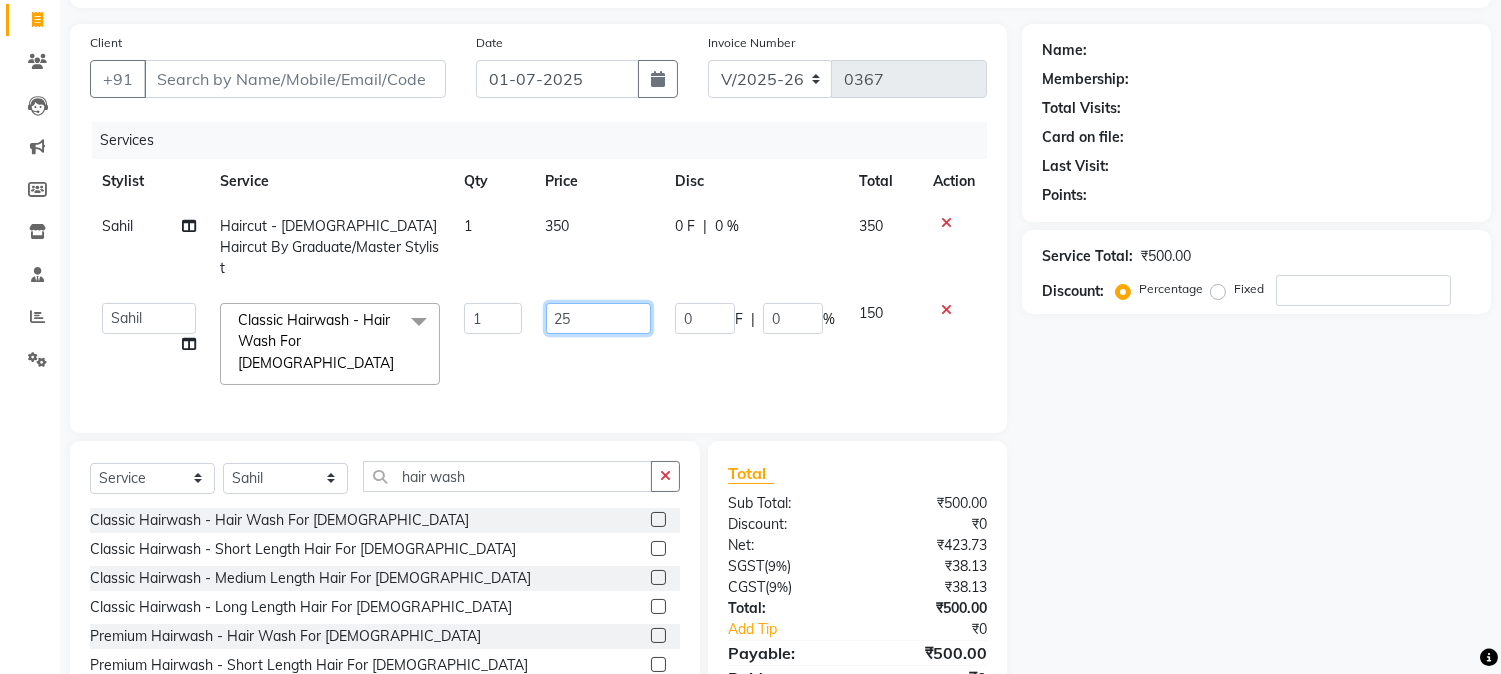 type on "250" 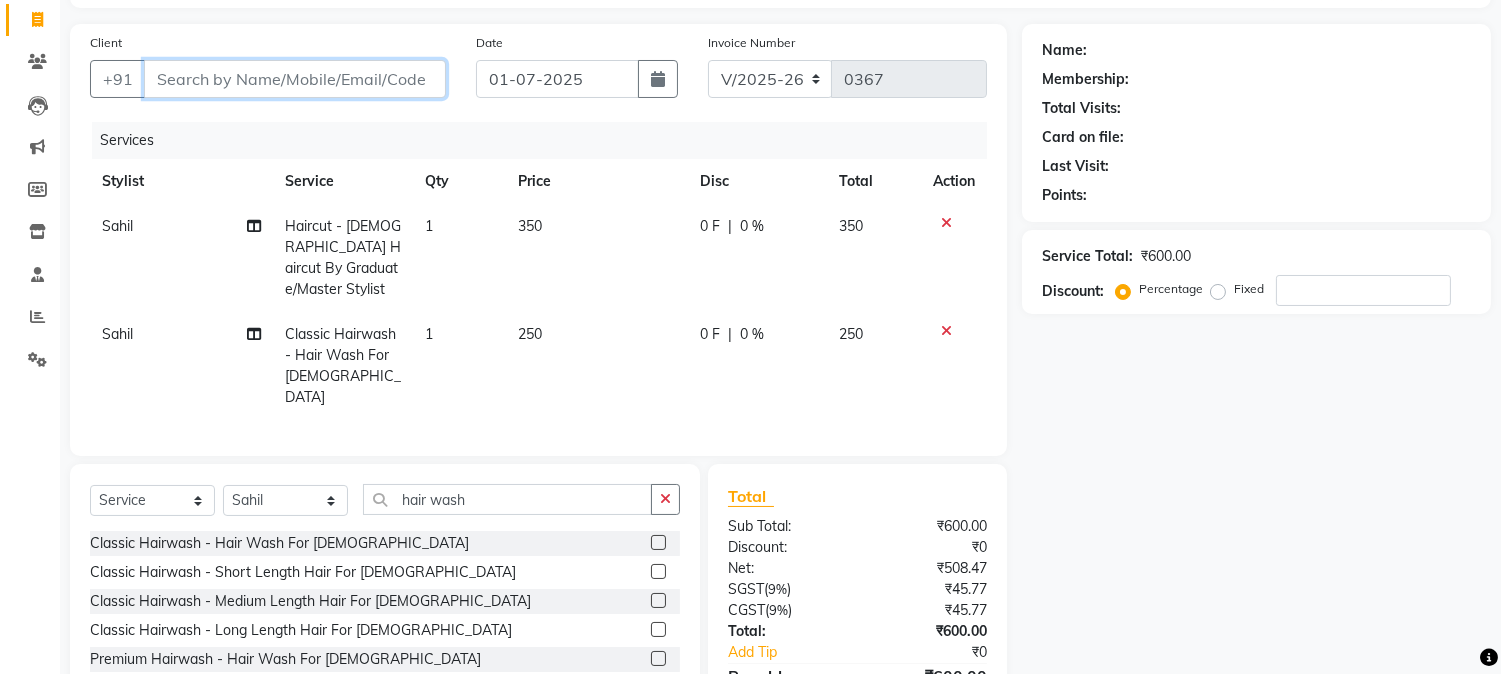 click on "Client" at bounding box center [295, 79] 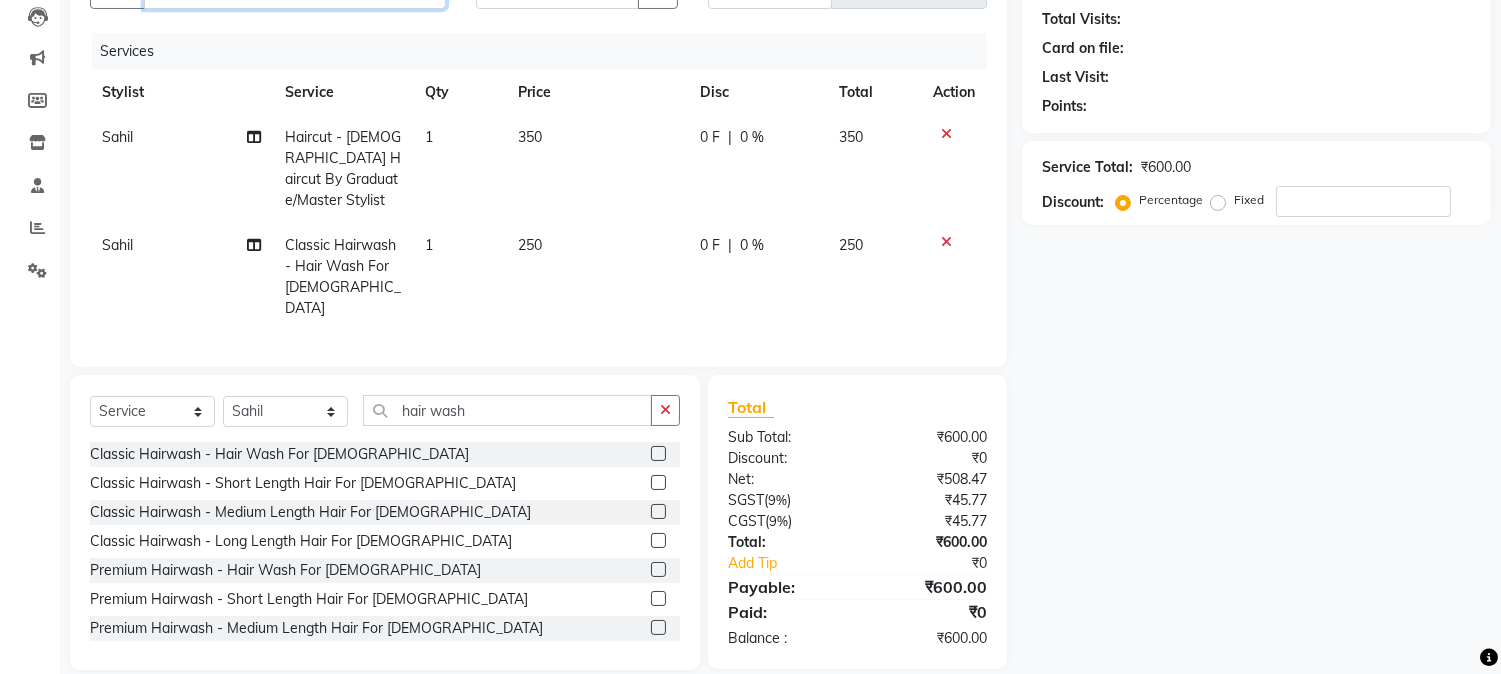 scroll, scrollTop: 104, scrollLeft: 0, axis: vertical 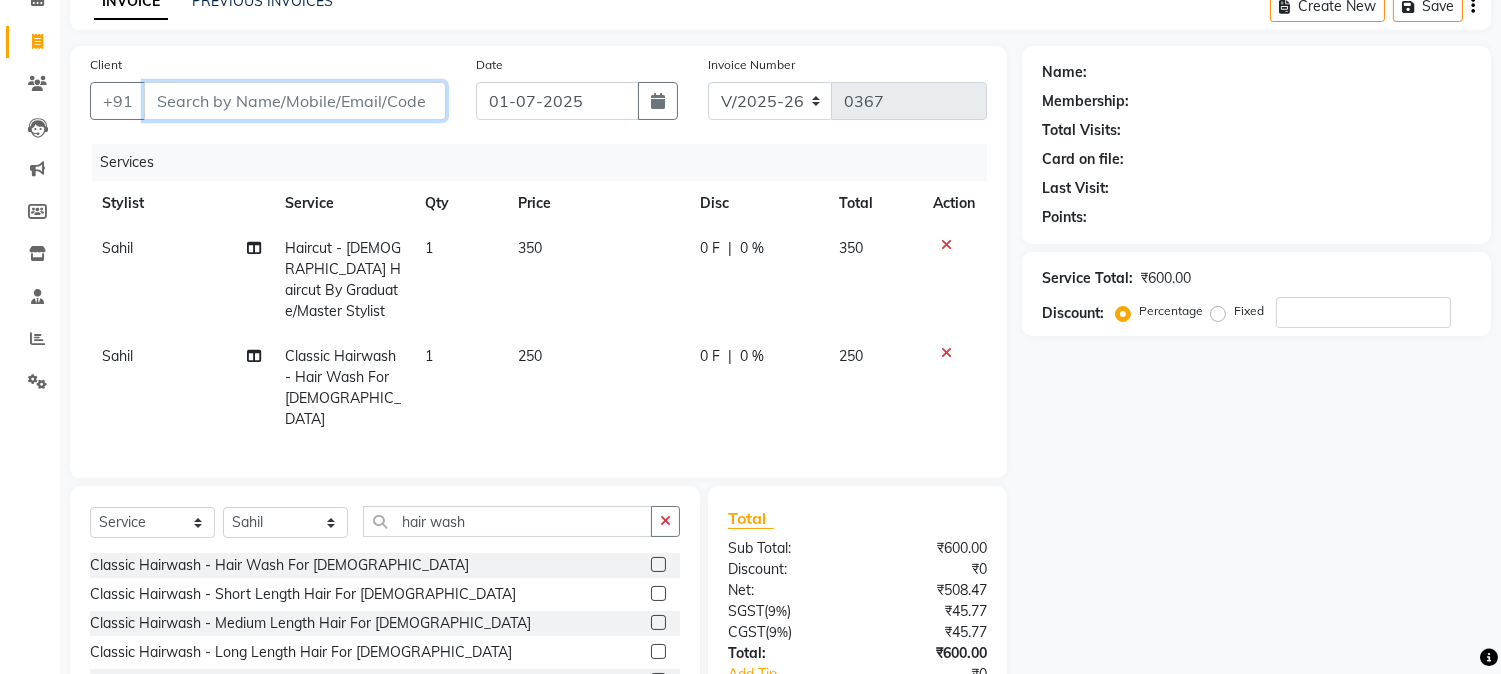 type on "8" 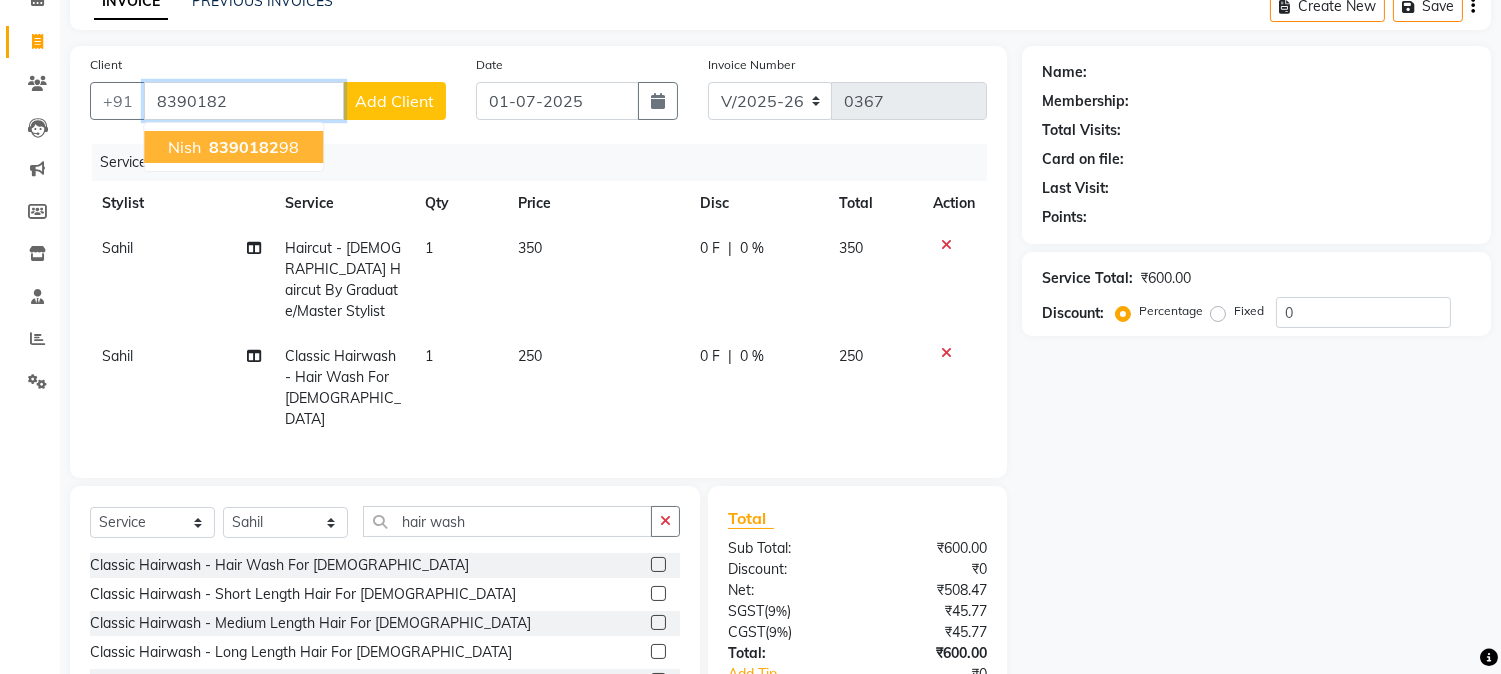 click on "8390182" at bounding box center (244, 147) 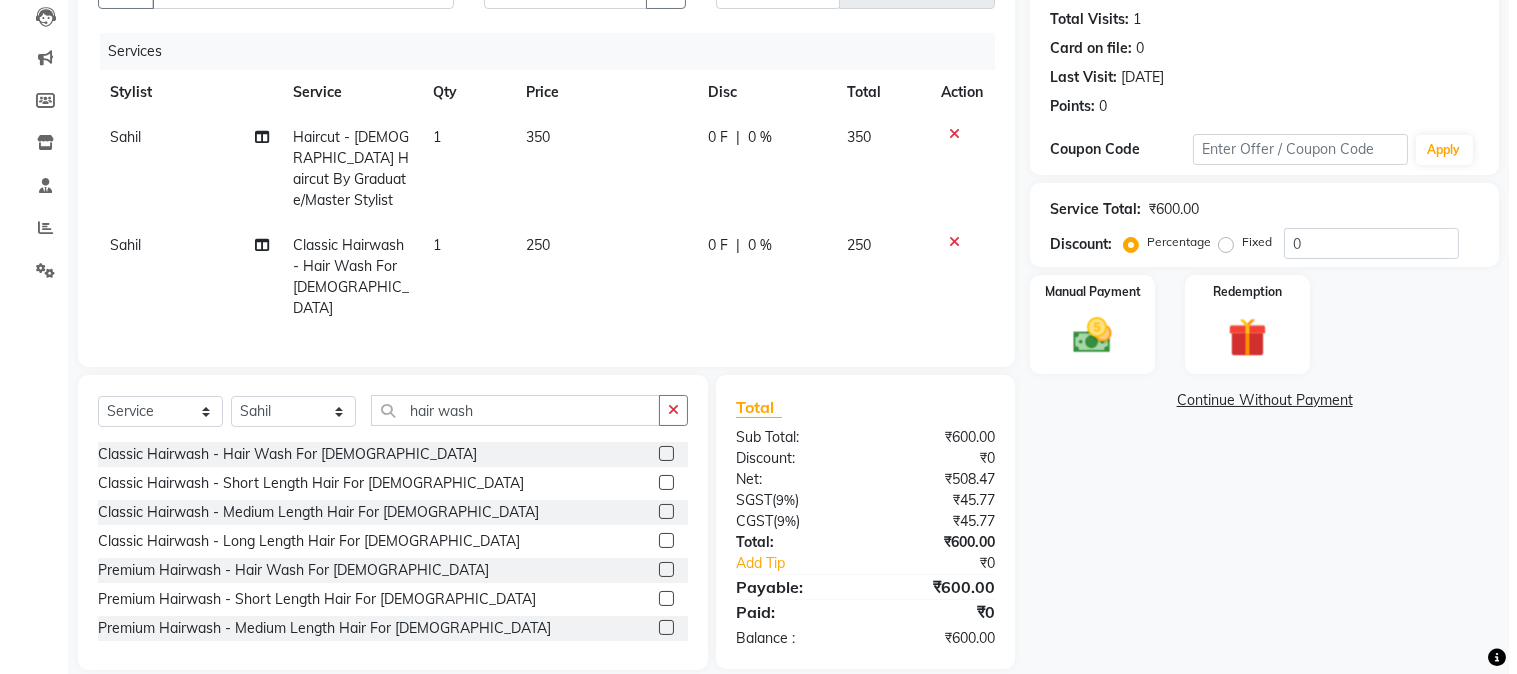 scroll, scrollTop: 0, scrollLeft: 0, axis: both 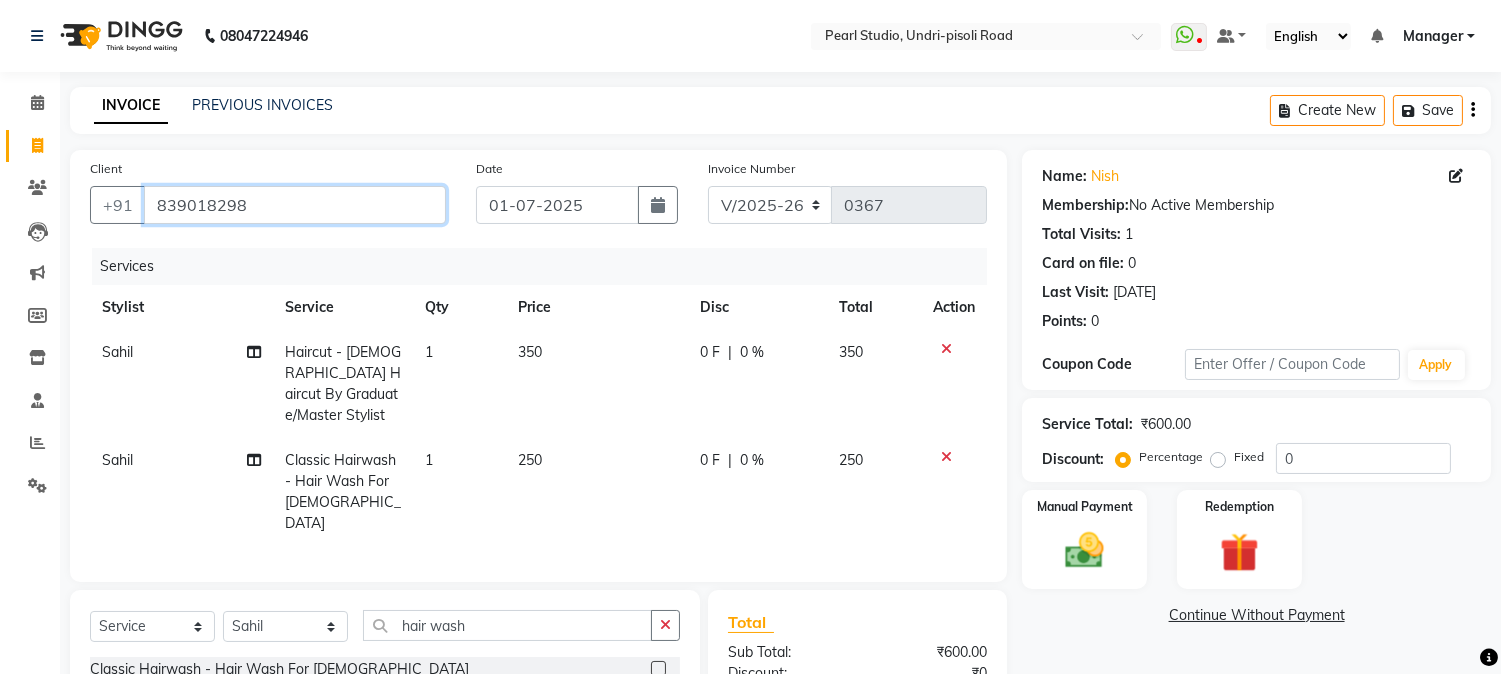 click on "839018298" at bounding box center [295, 205] 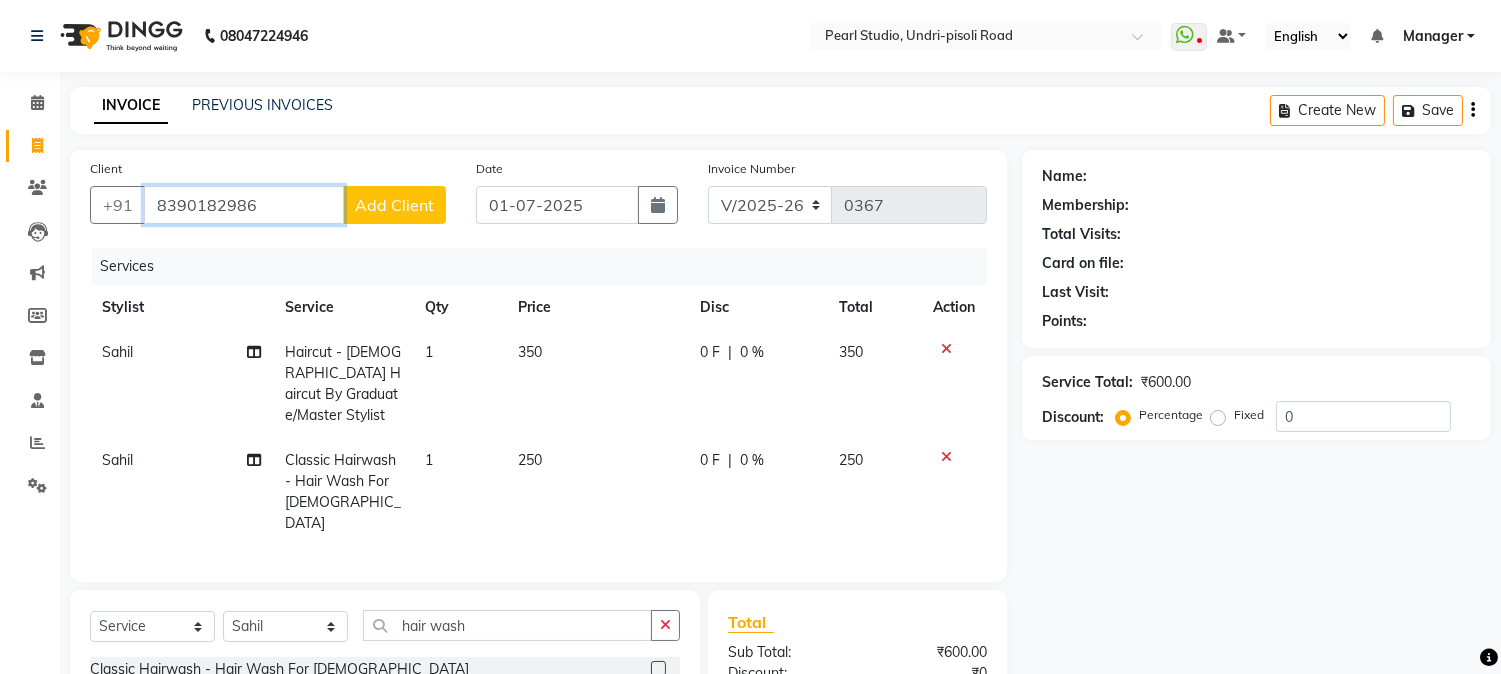 type on "8390182986" 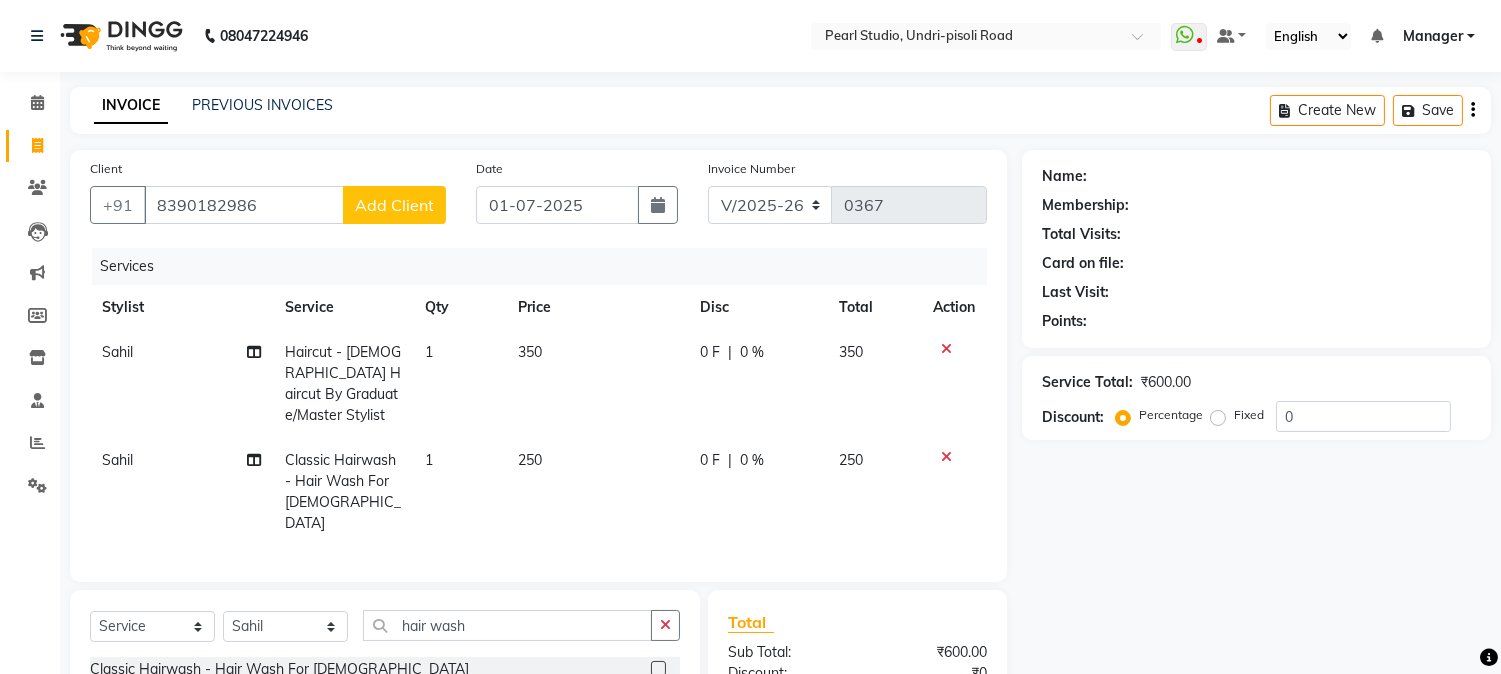 click on "Add Client" 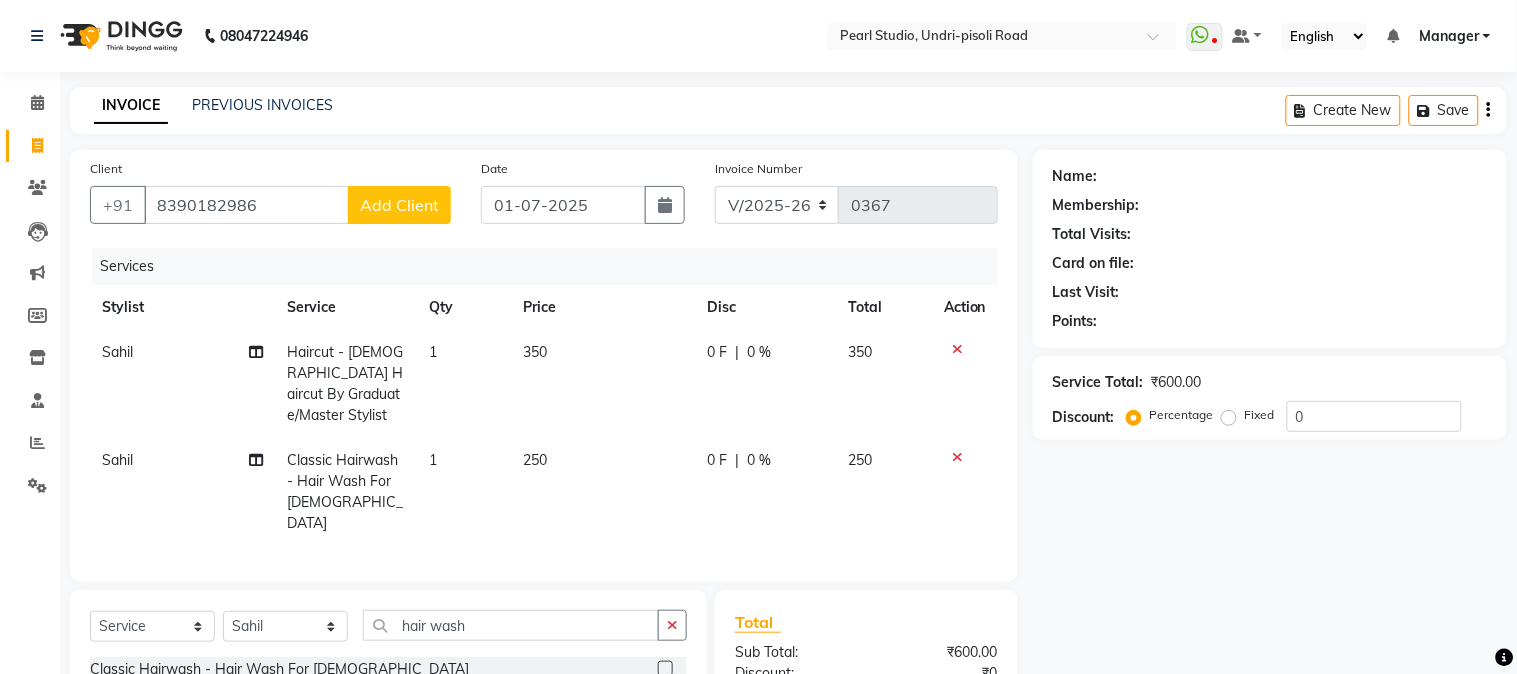 select on "22" 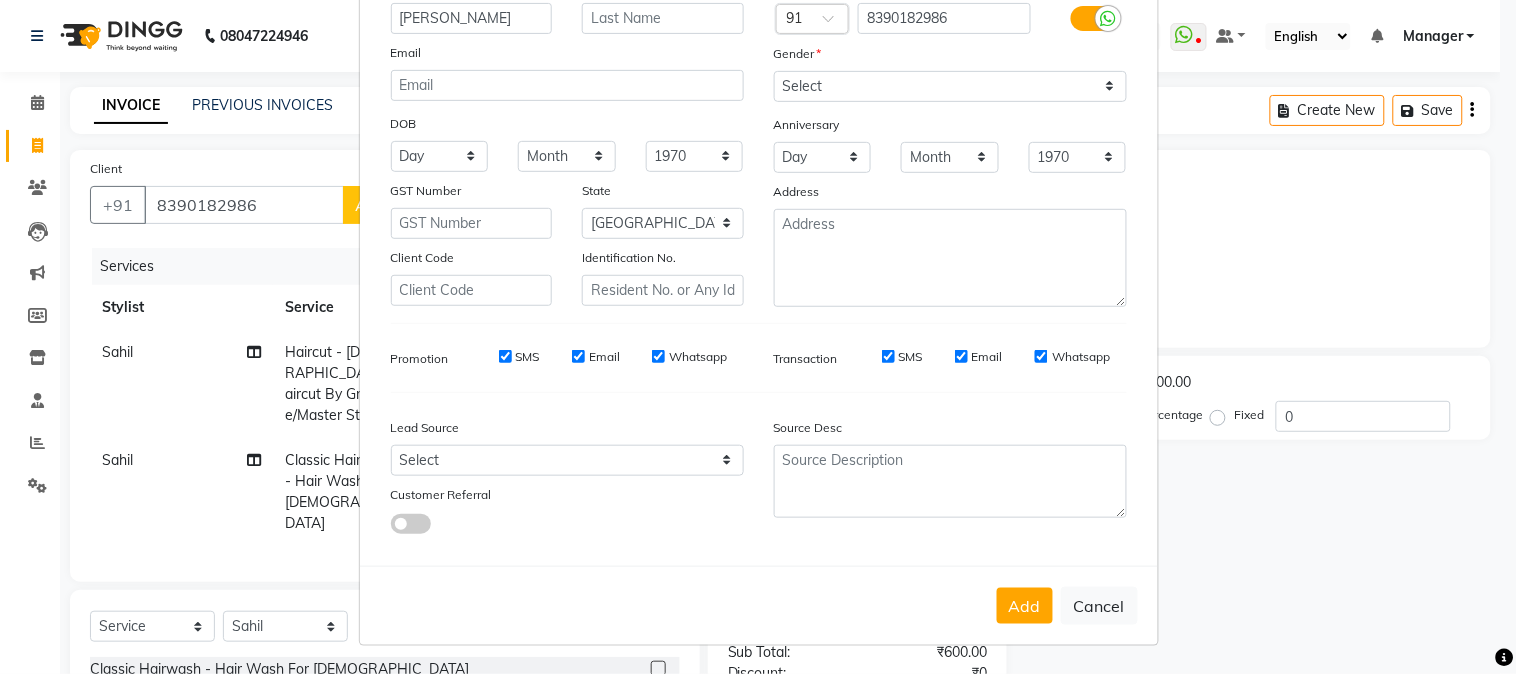 scroll, scrollTop: 176, scrollLeft: 0, axis: vertical 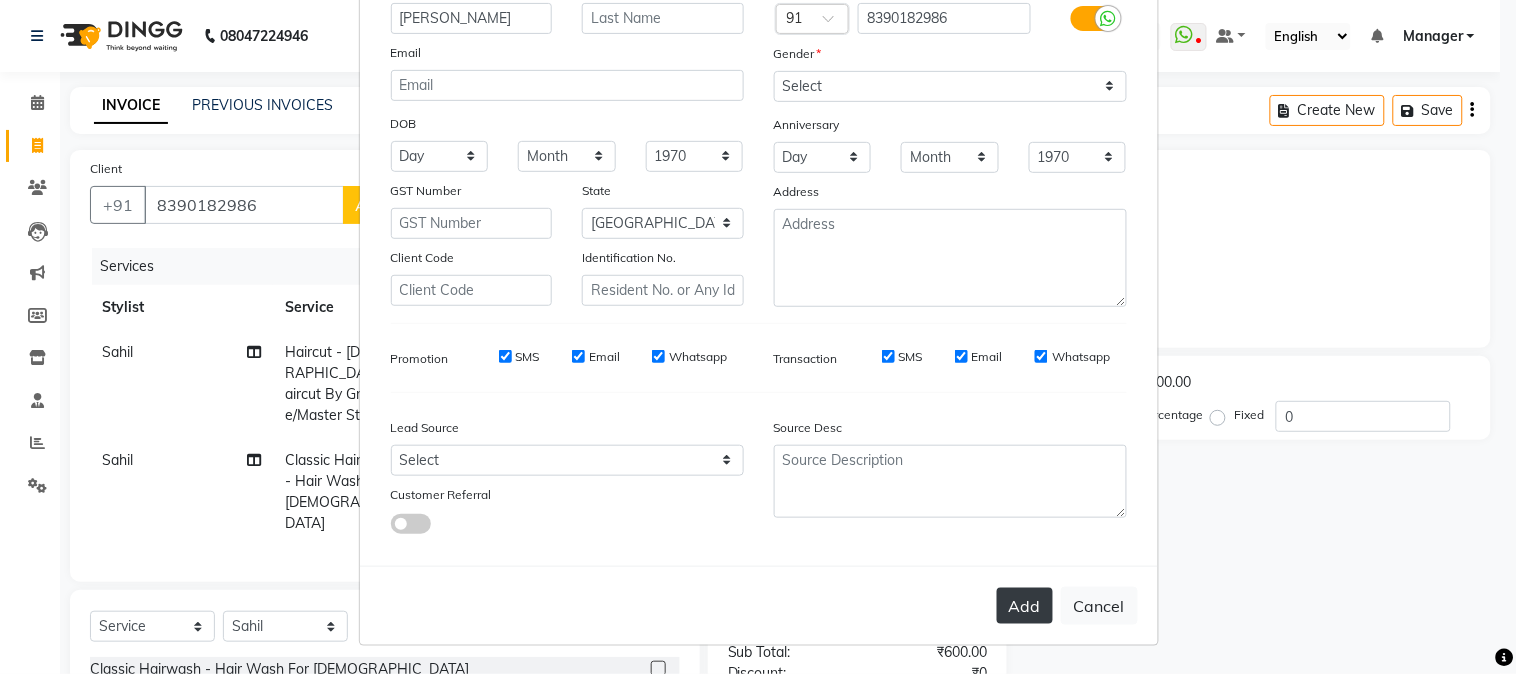 type on "[PERSON_NAME]" 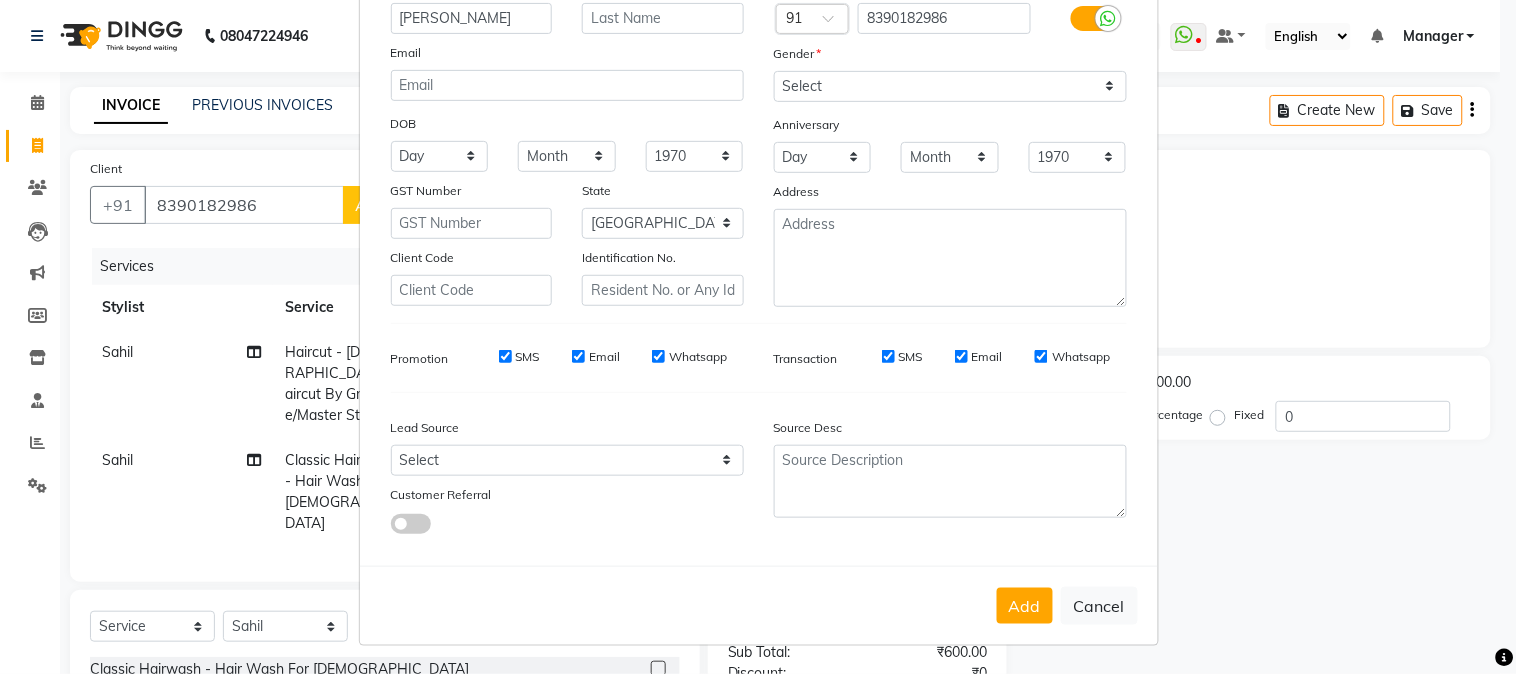 click on "Add" at bounding box center [1025, 606] 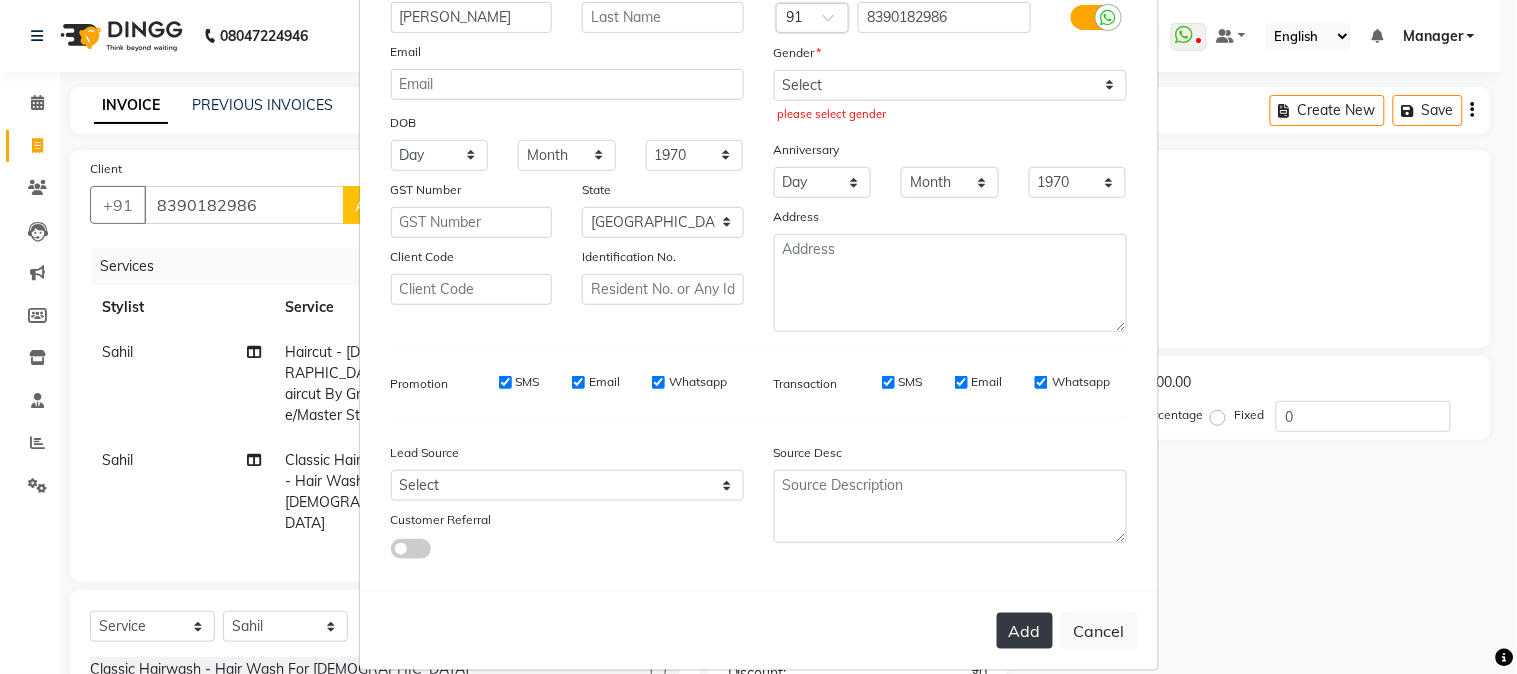 click on "Add" at bounding box center [1025, 631] 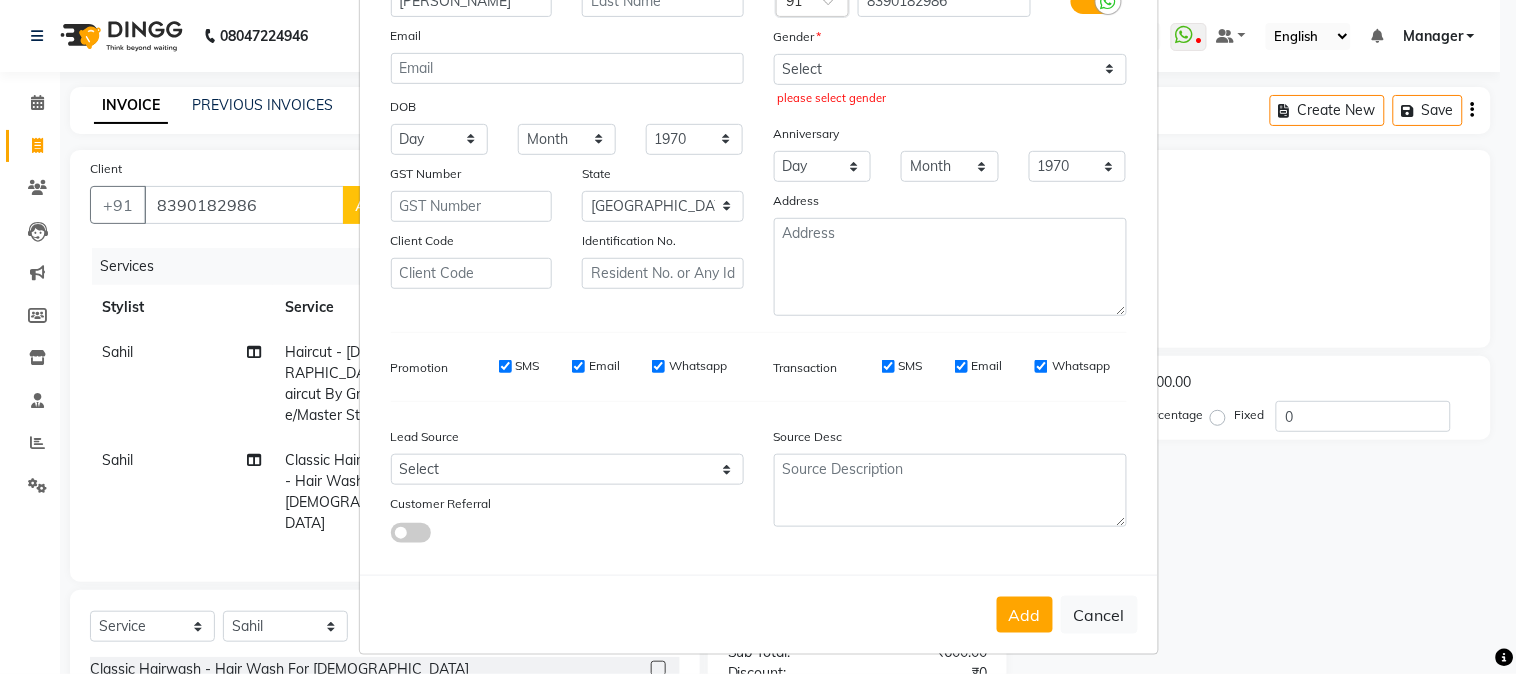 scroll, scrollTop: 203, scrollLeft: 0, axis: vertical 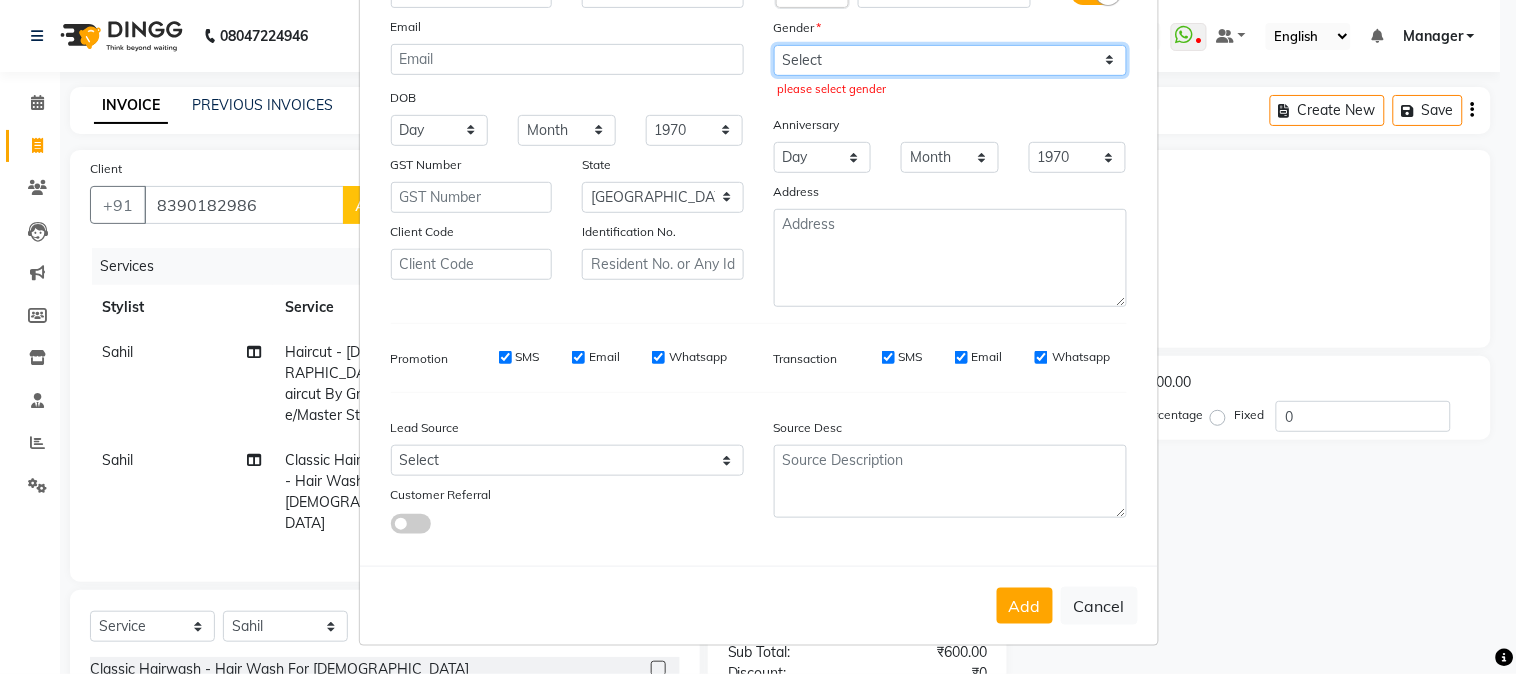 click on "Select [DEMOGRAPHIC_DATA] [DEMOGRAPHIC_DATA] Other Prefer Not To Say" at bounding box center (950, 60) 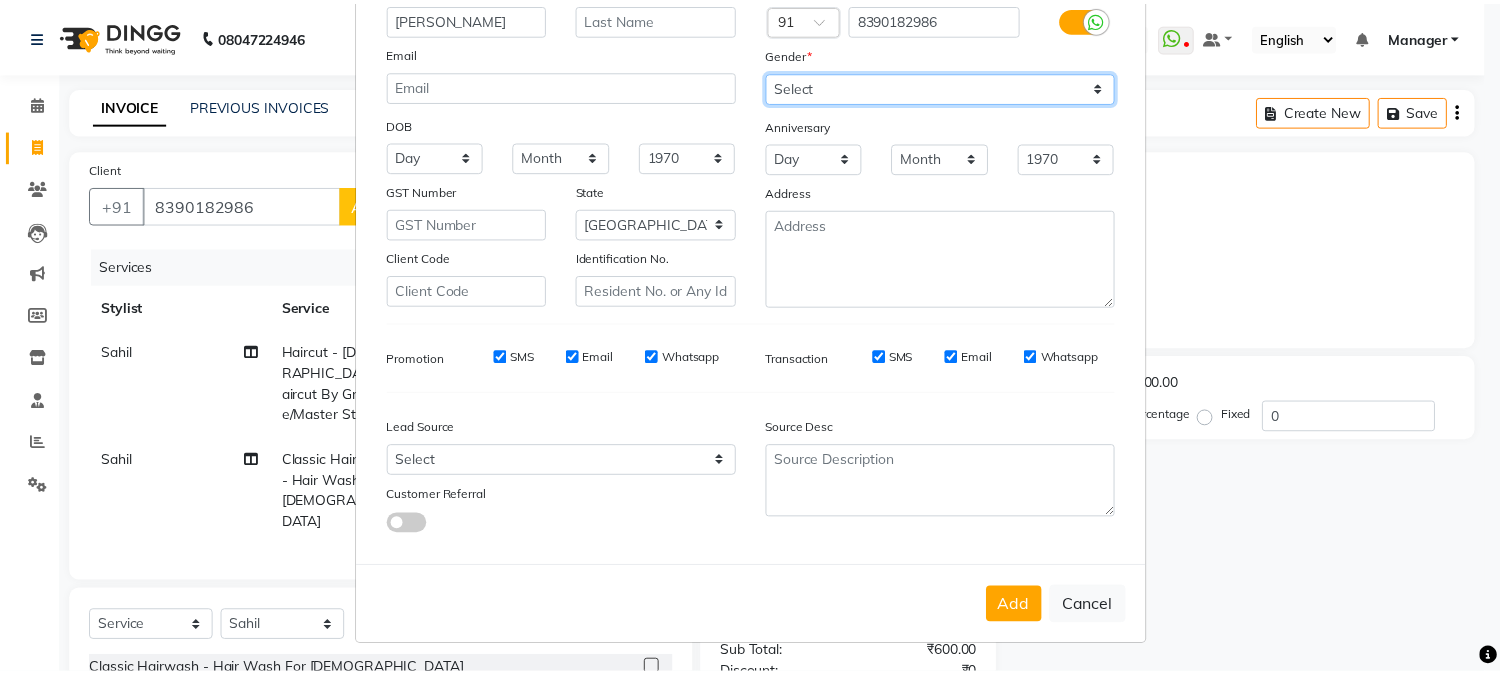 scroll, scrollTop: 176, scrollLeft: 0, axis: vertical 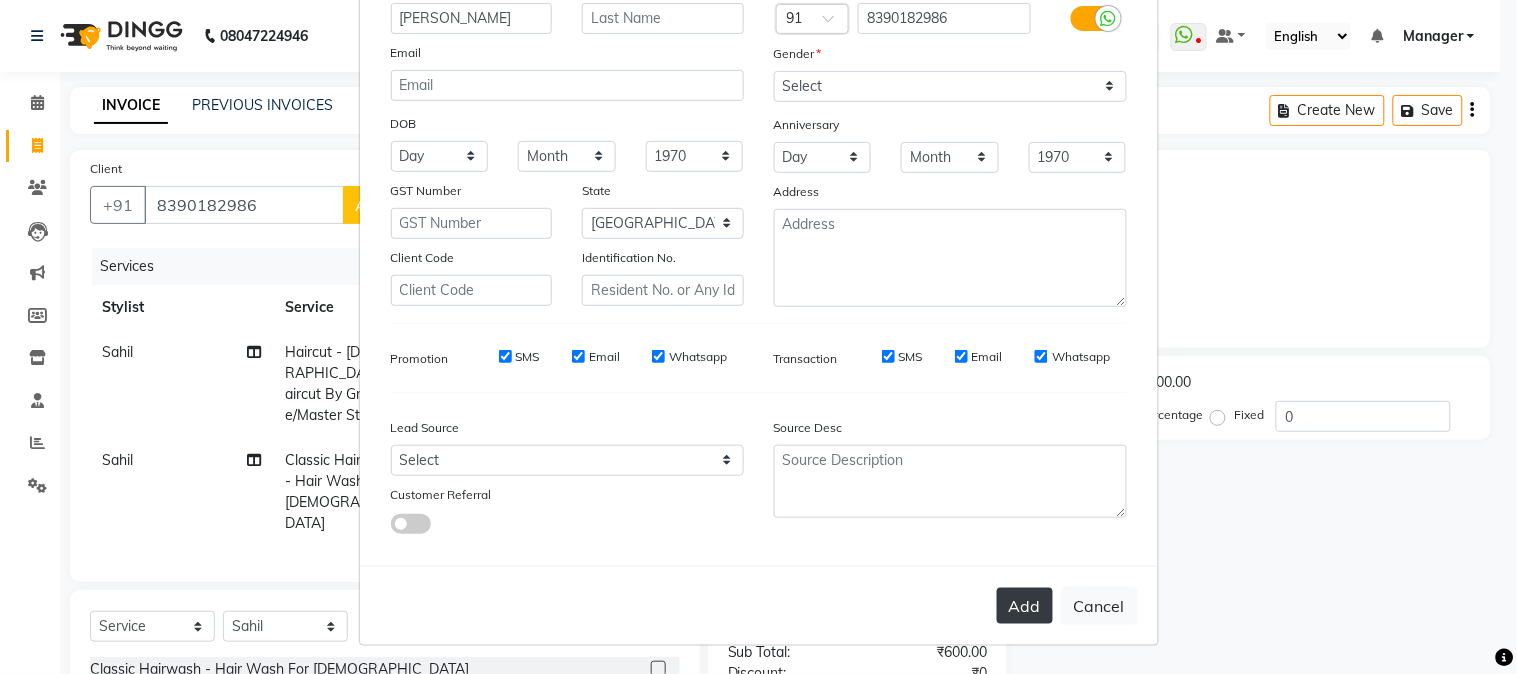 click on "Add" at bounding box center (1025, 606) 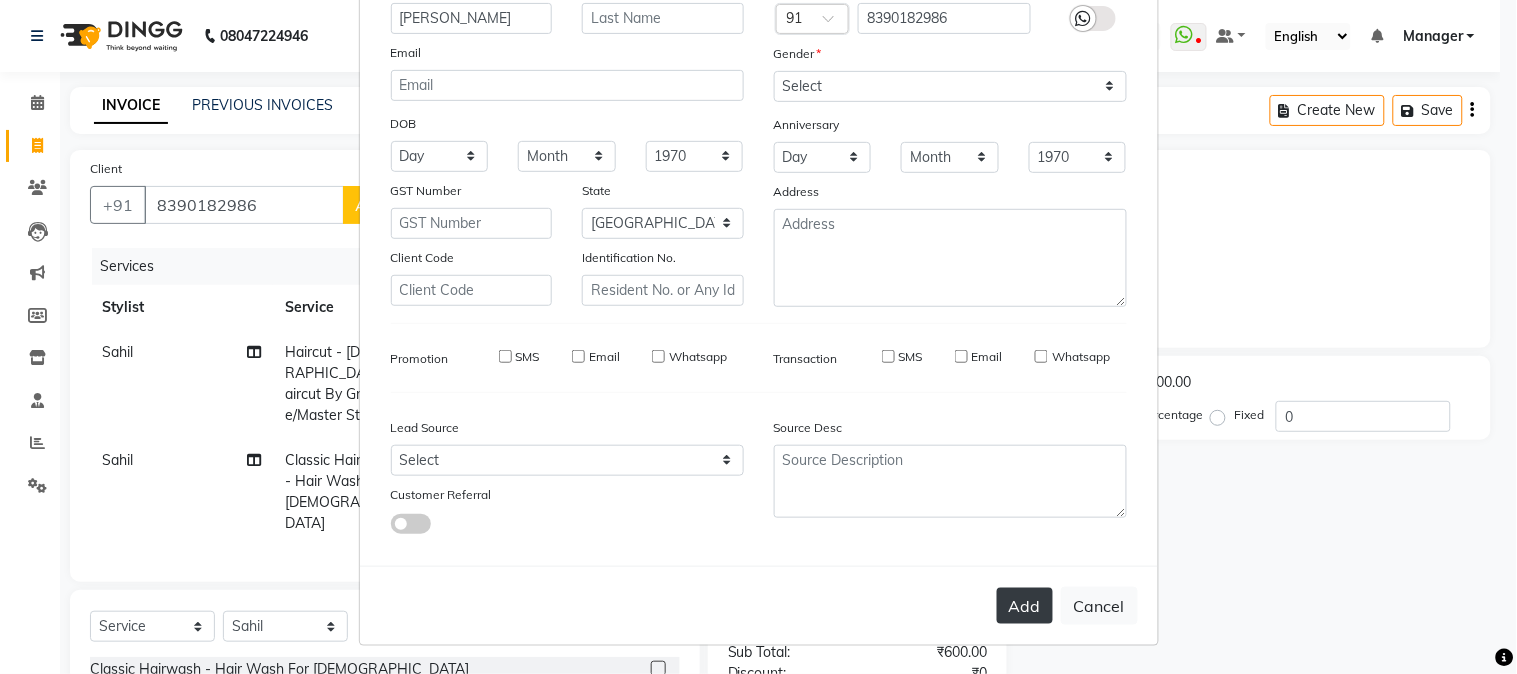 type 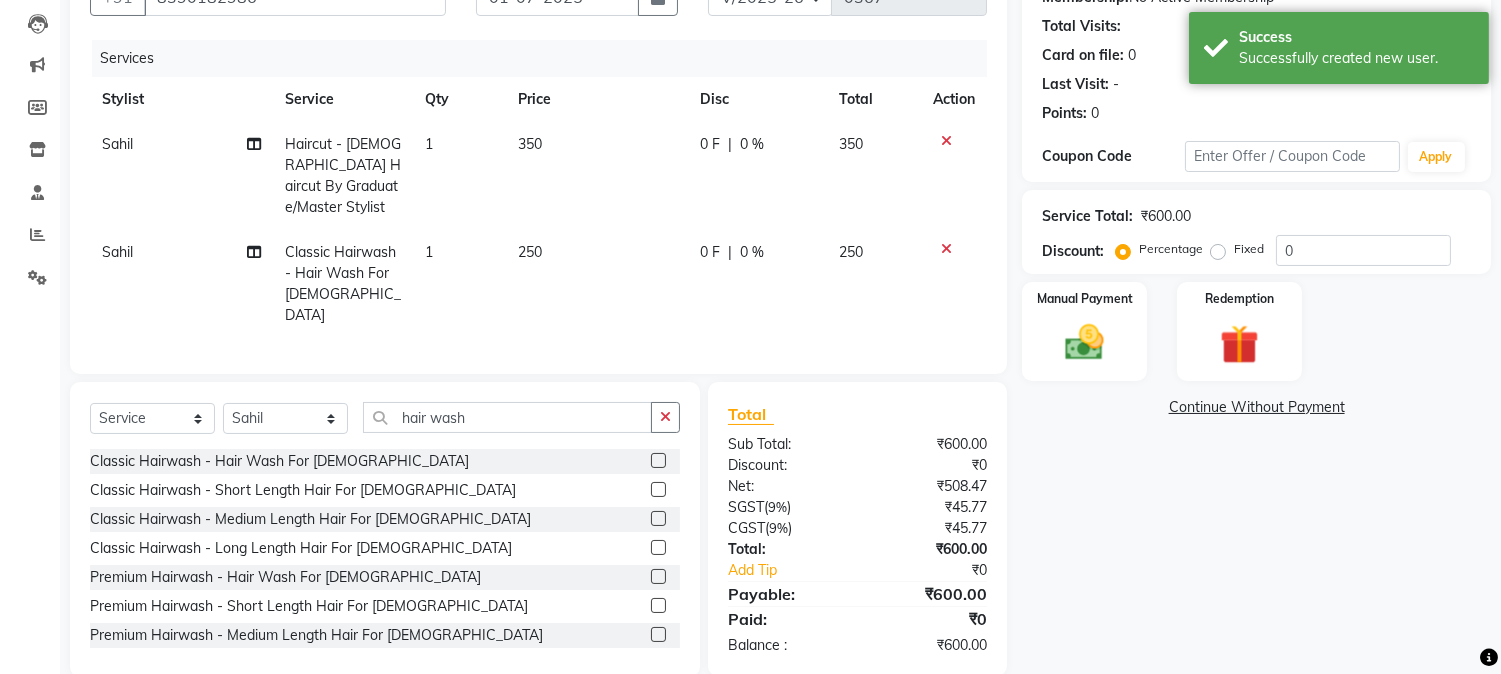 scroll, scrollTop: 215, scrollLeft: 0, axis: vertical 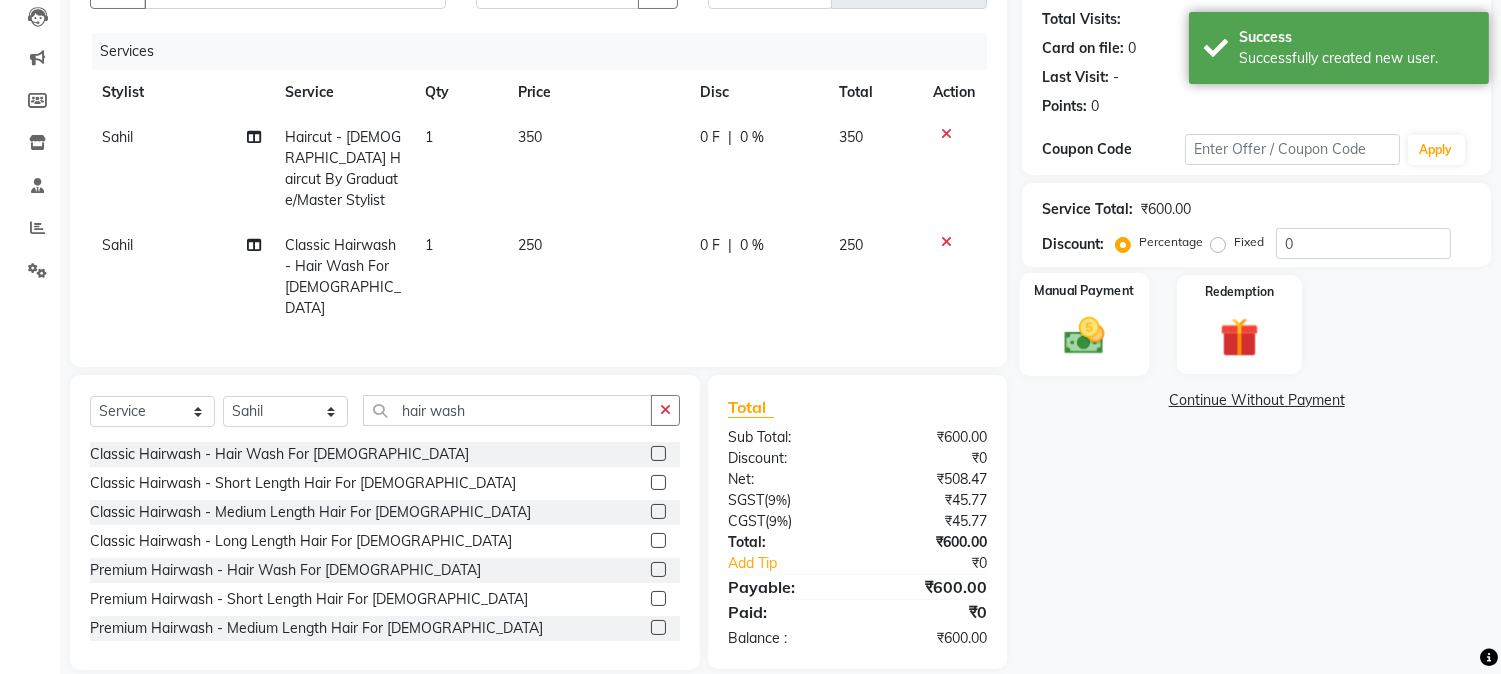 click on "Manual Payment" 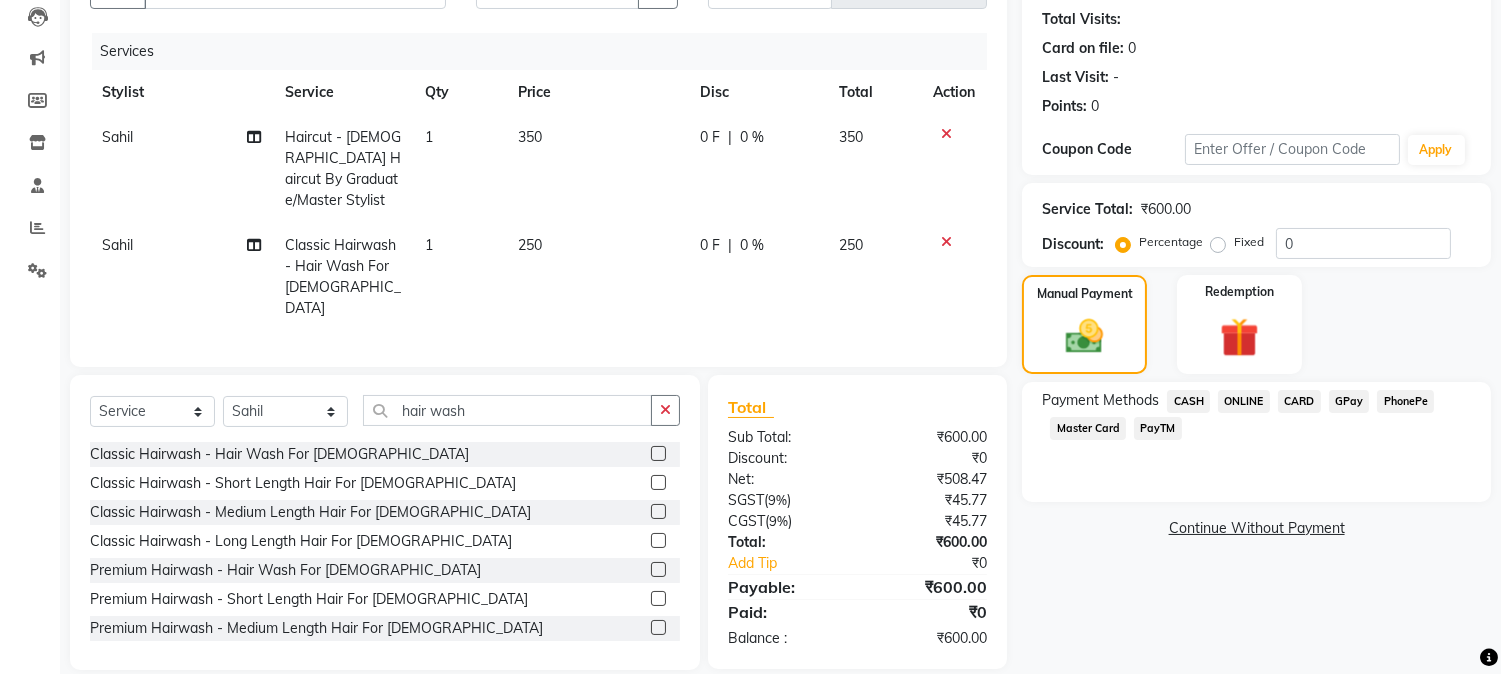 click on "ONLINE" 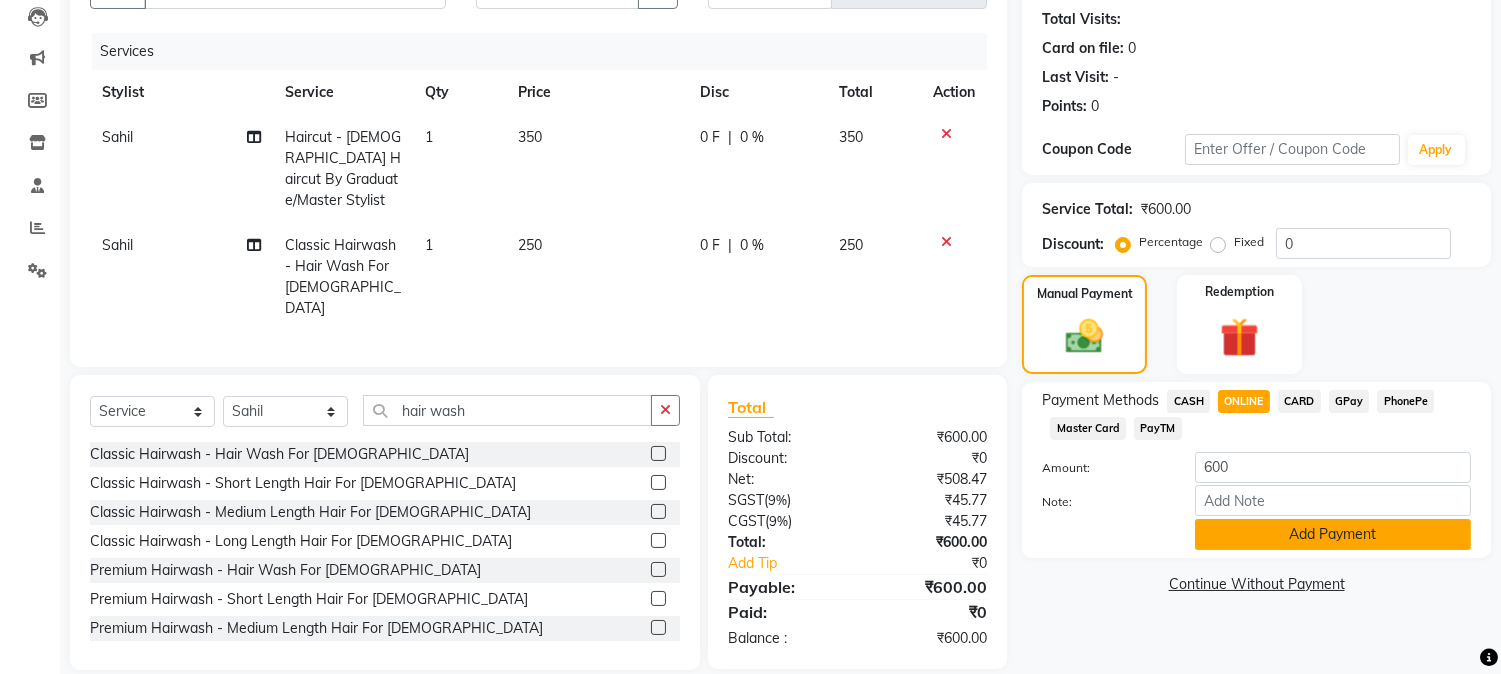click on "Add Payment" 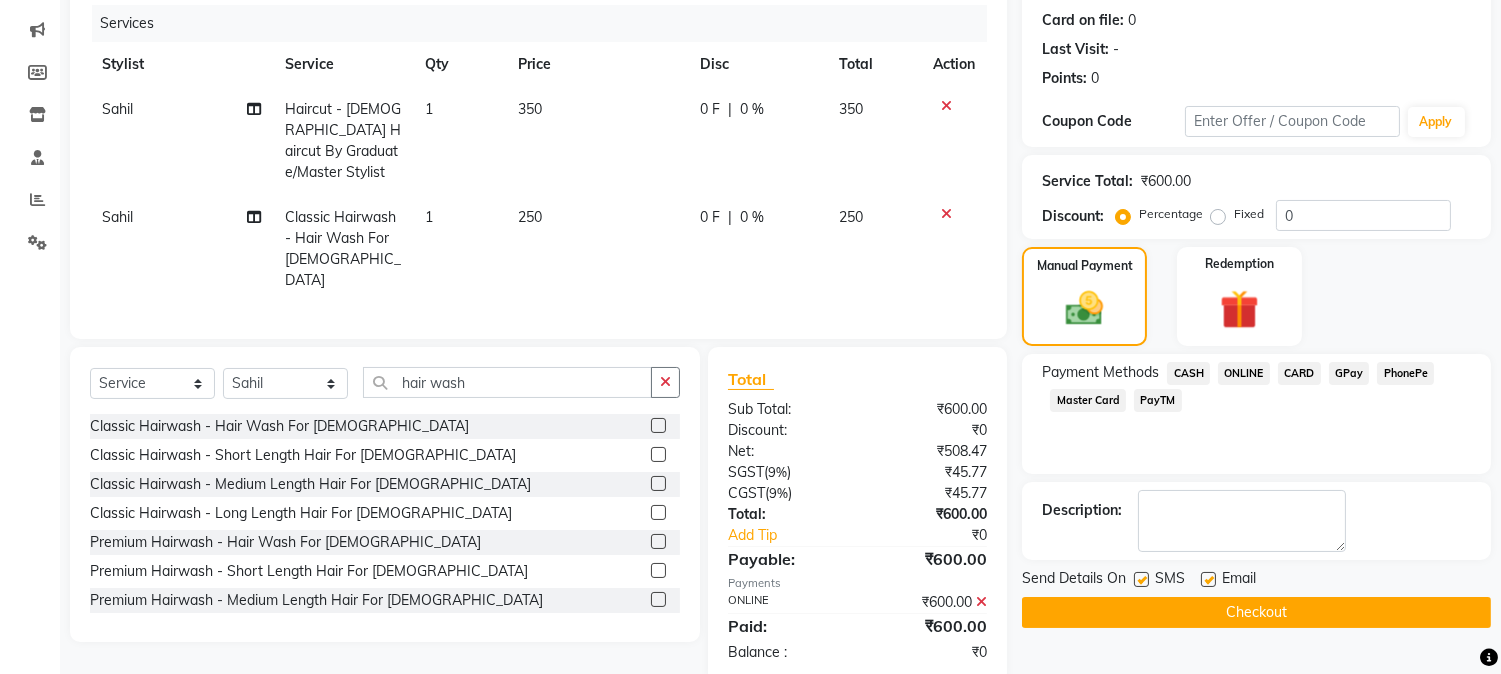 scroll, scrollTop: 256, scrollLeft: 0, axis: vertical 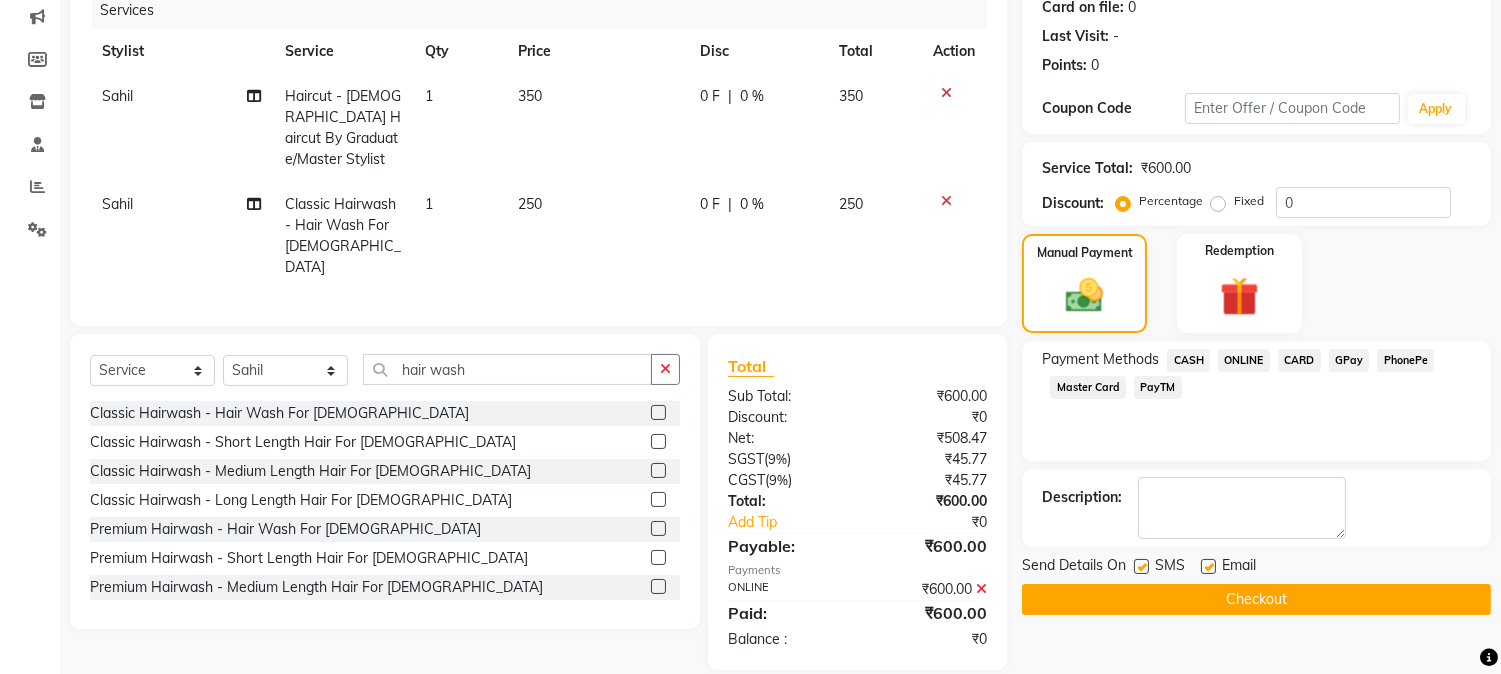 click on "Checkout" 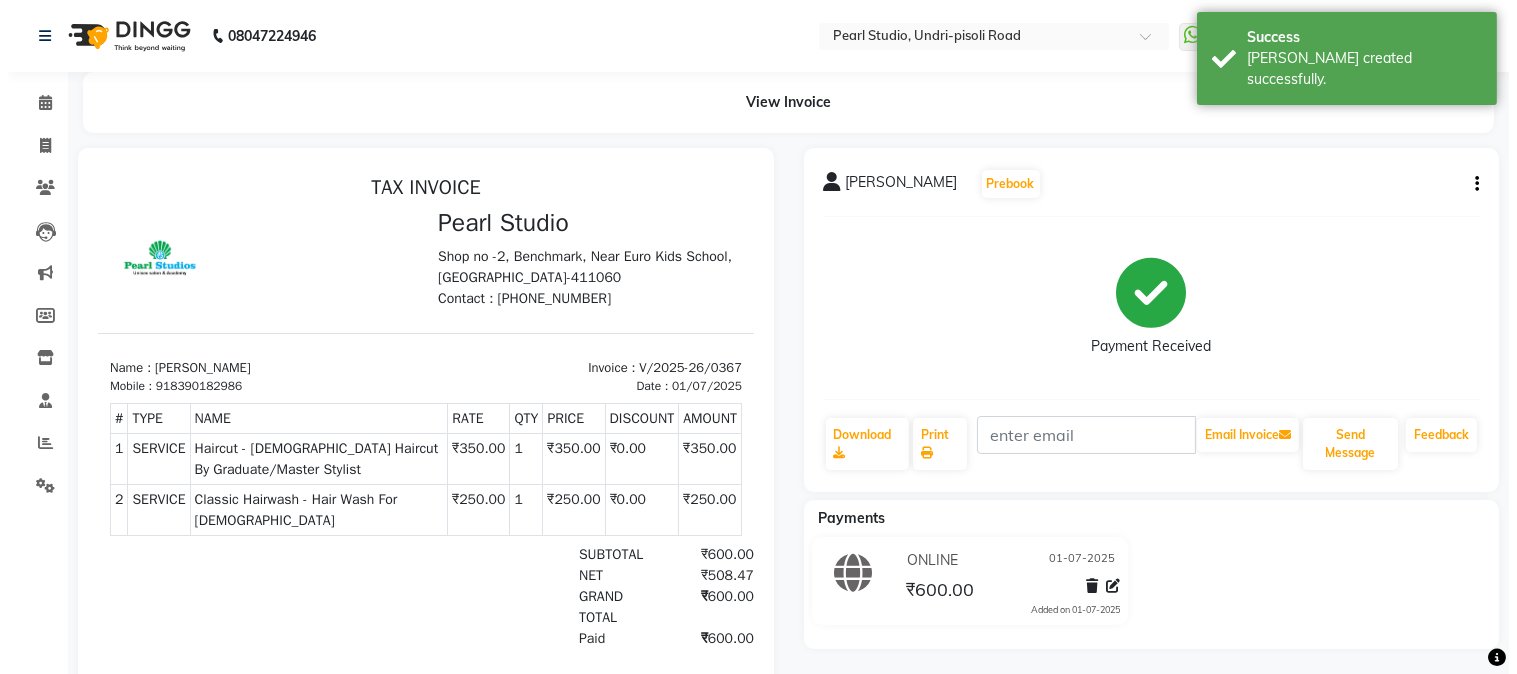 scroll, scrollTop: 0, scrollLeft: 0, axis: both 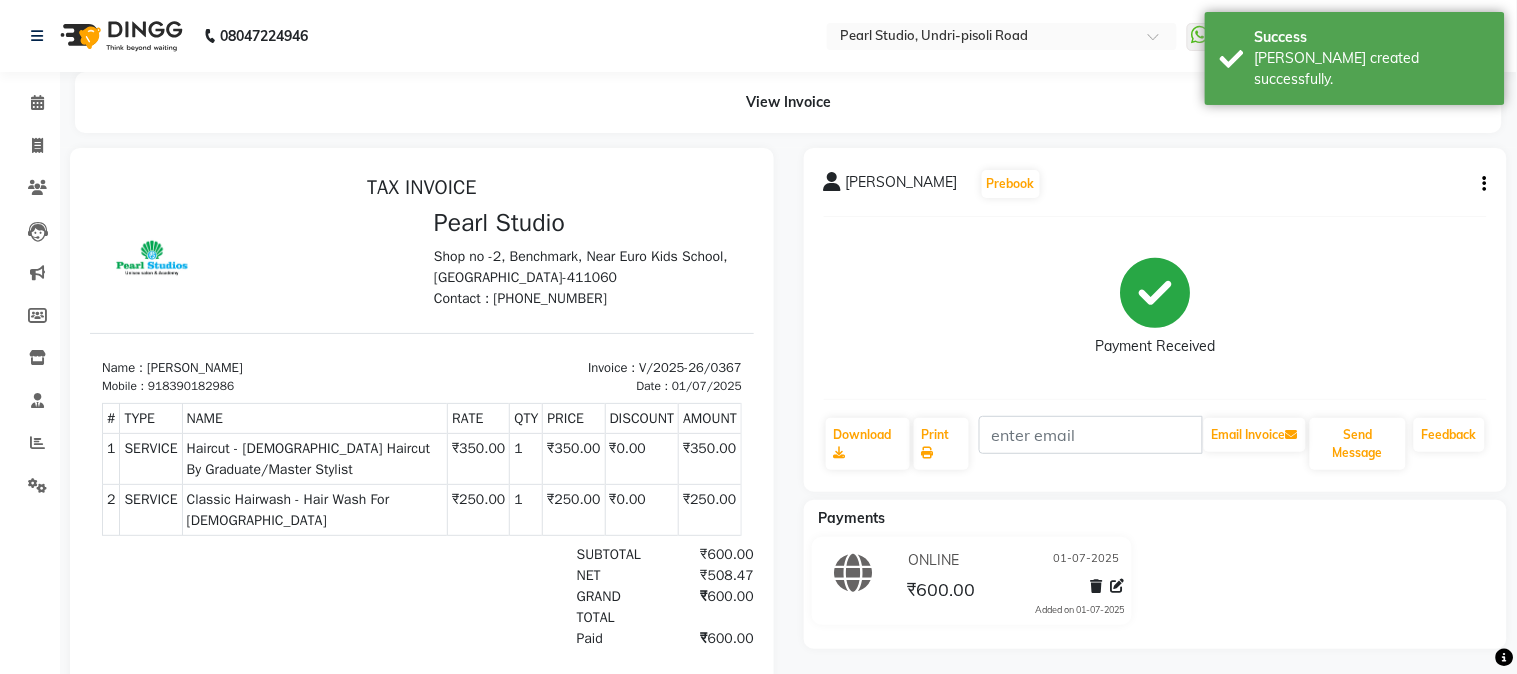 select on "5290" 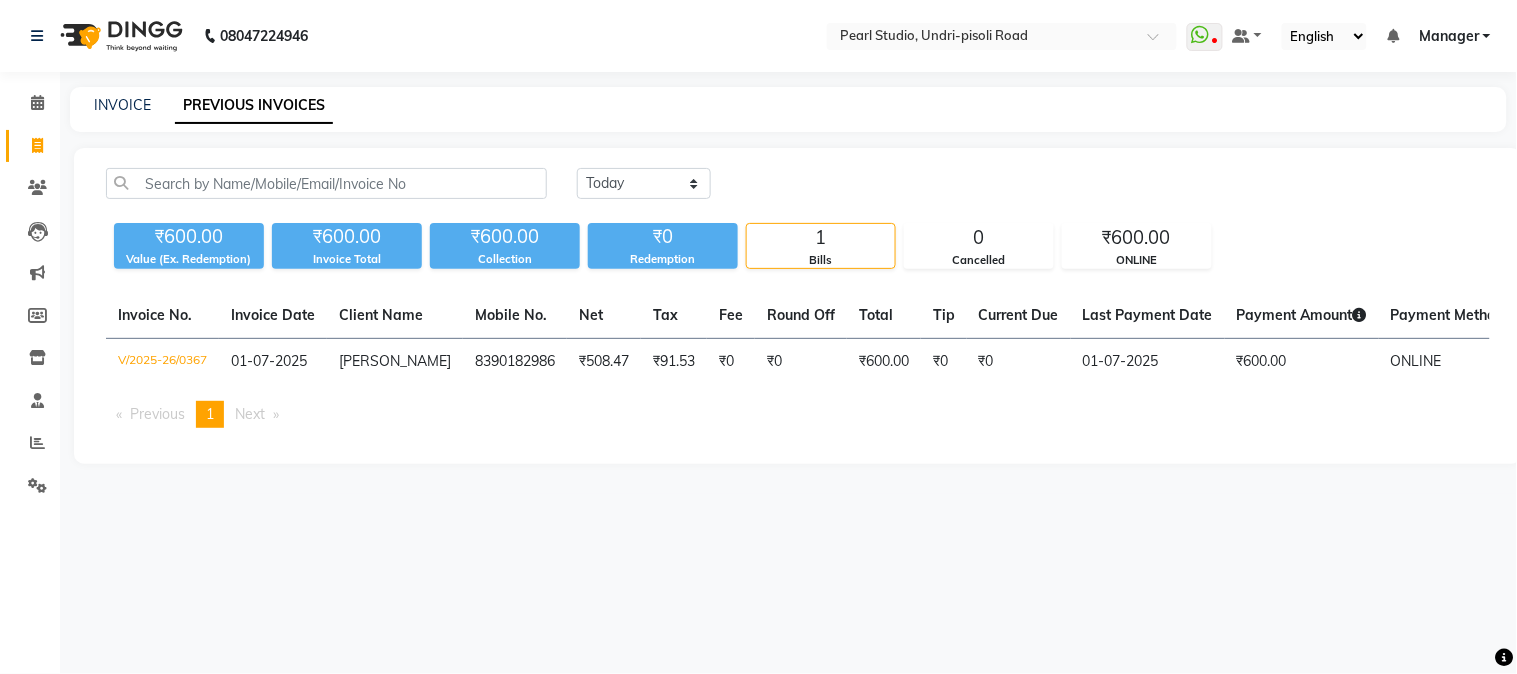 select on "service" 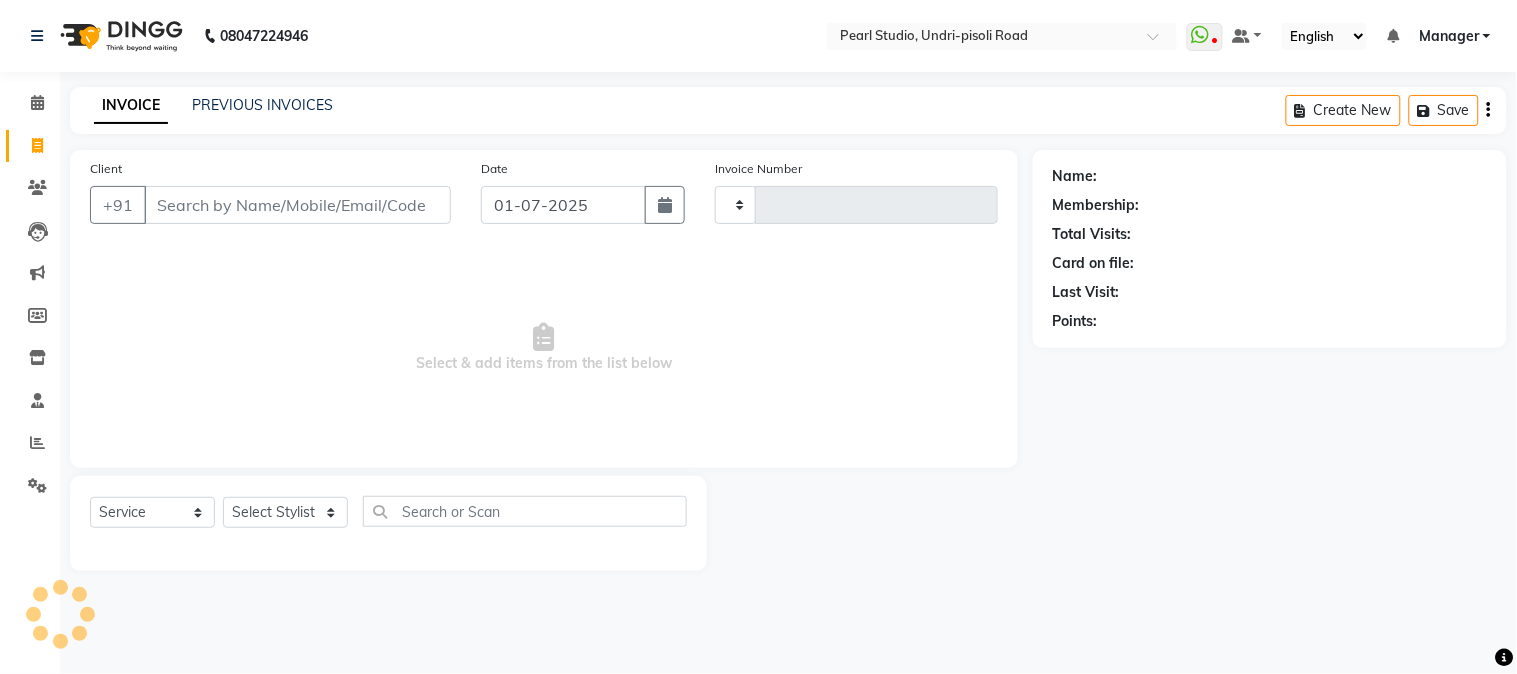 type on "0368" 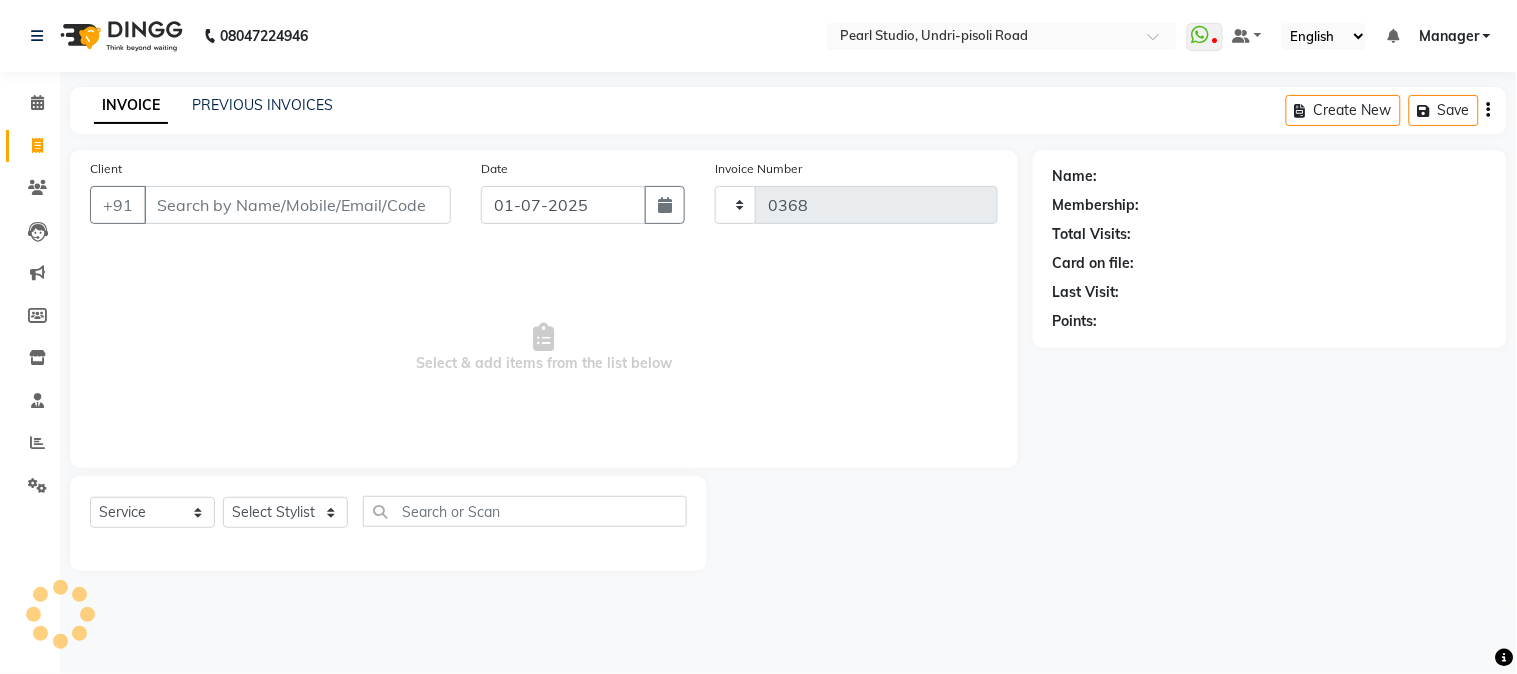select on "5290" 